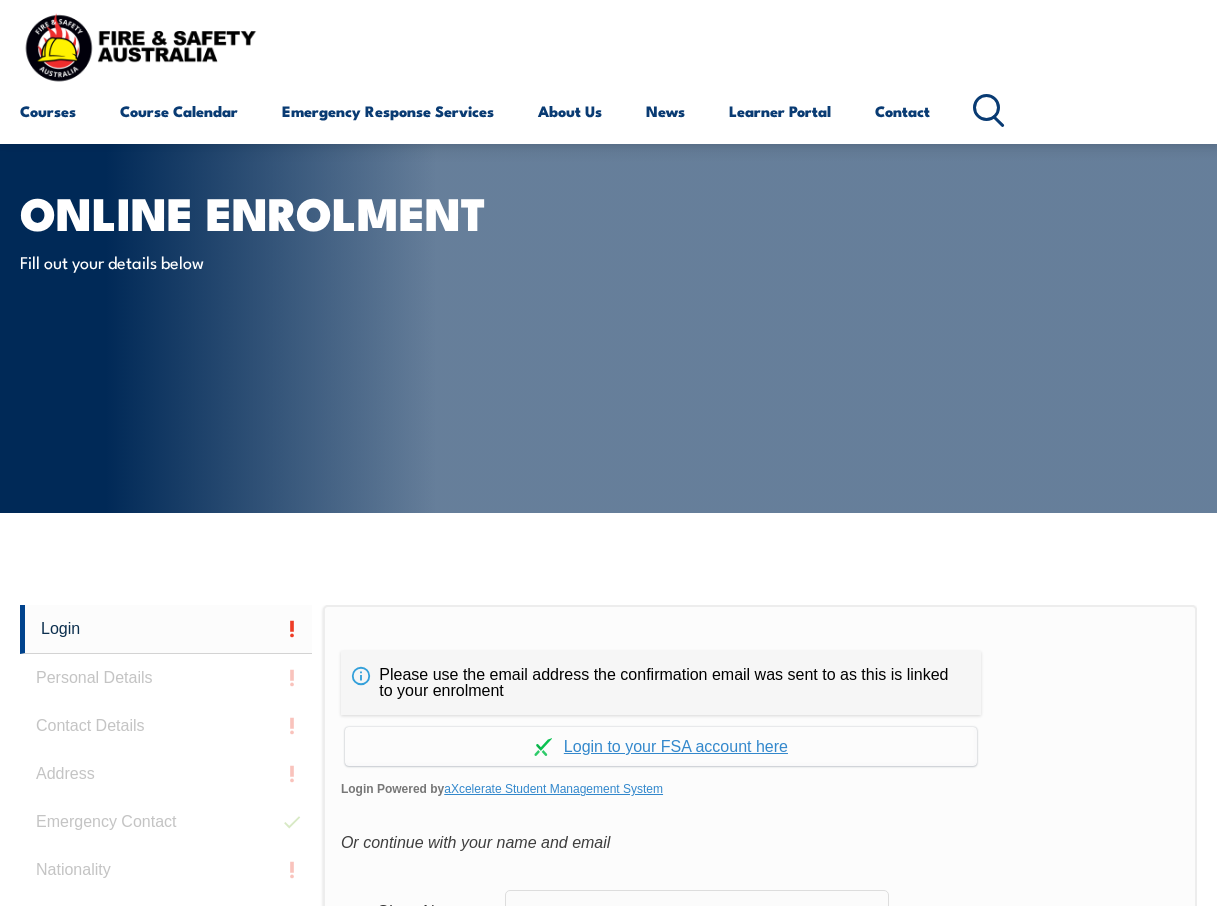scroll, scrollTop: 316, scrollLeft: 0, axis: vertical 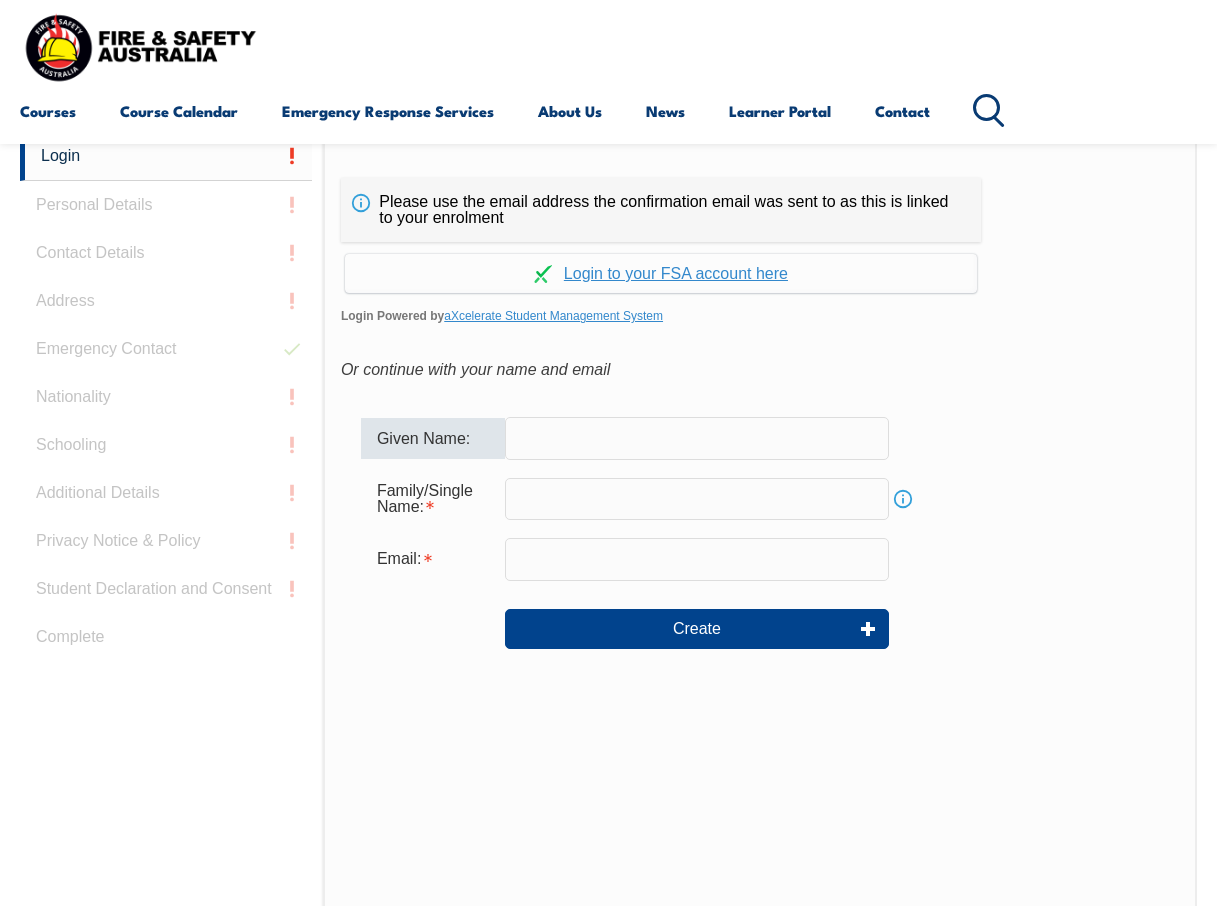 click at bounding box center (697, 438) 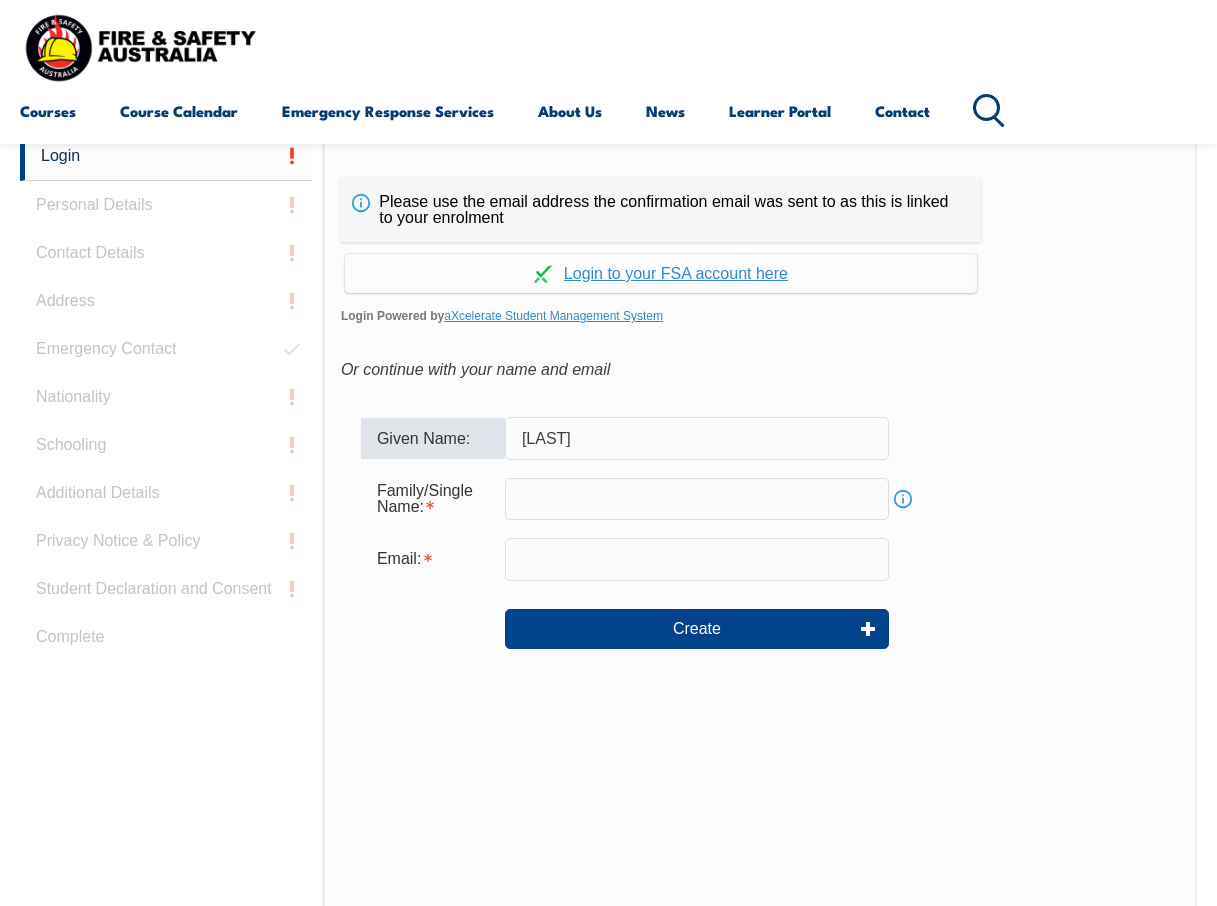 type on "[LAST]" 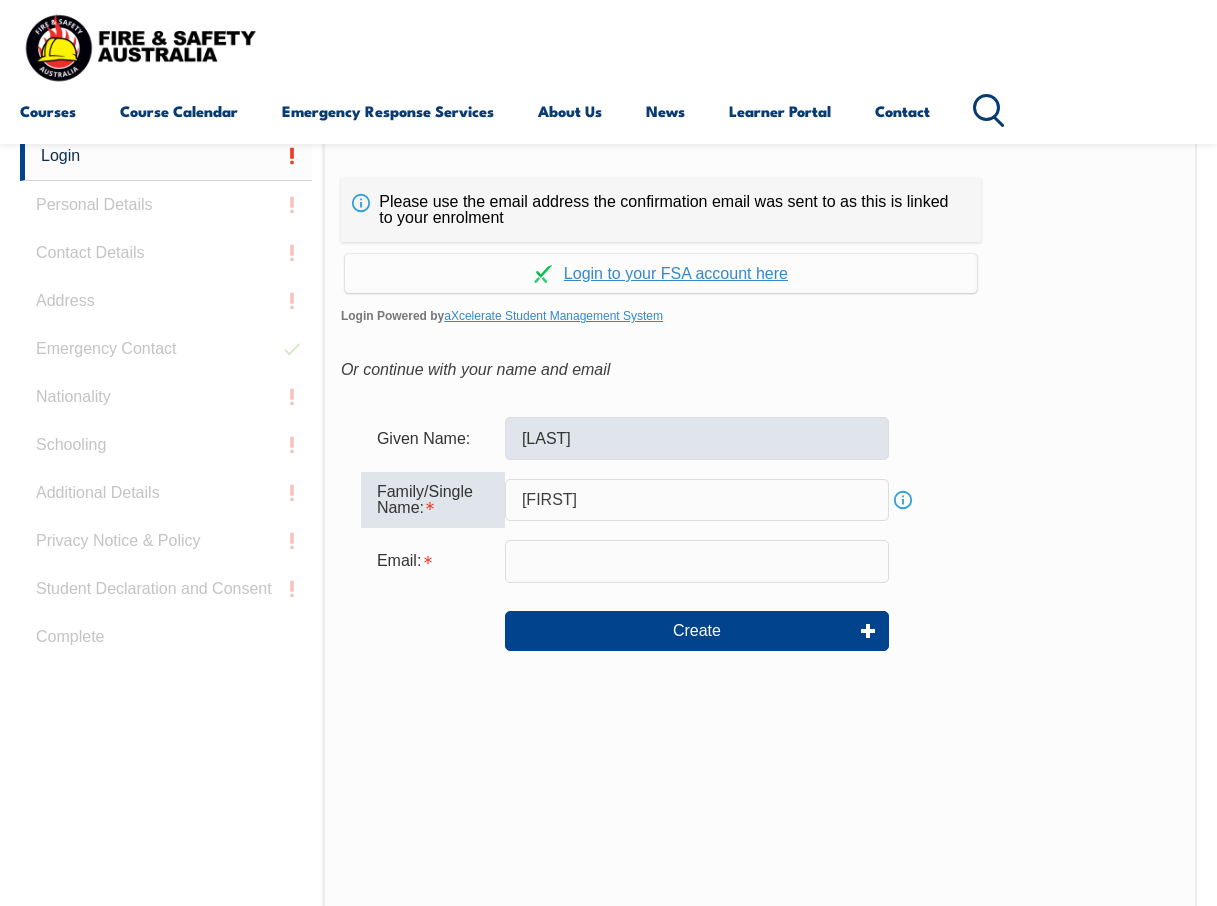 type on "[FIRST]" 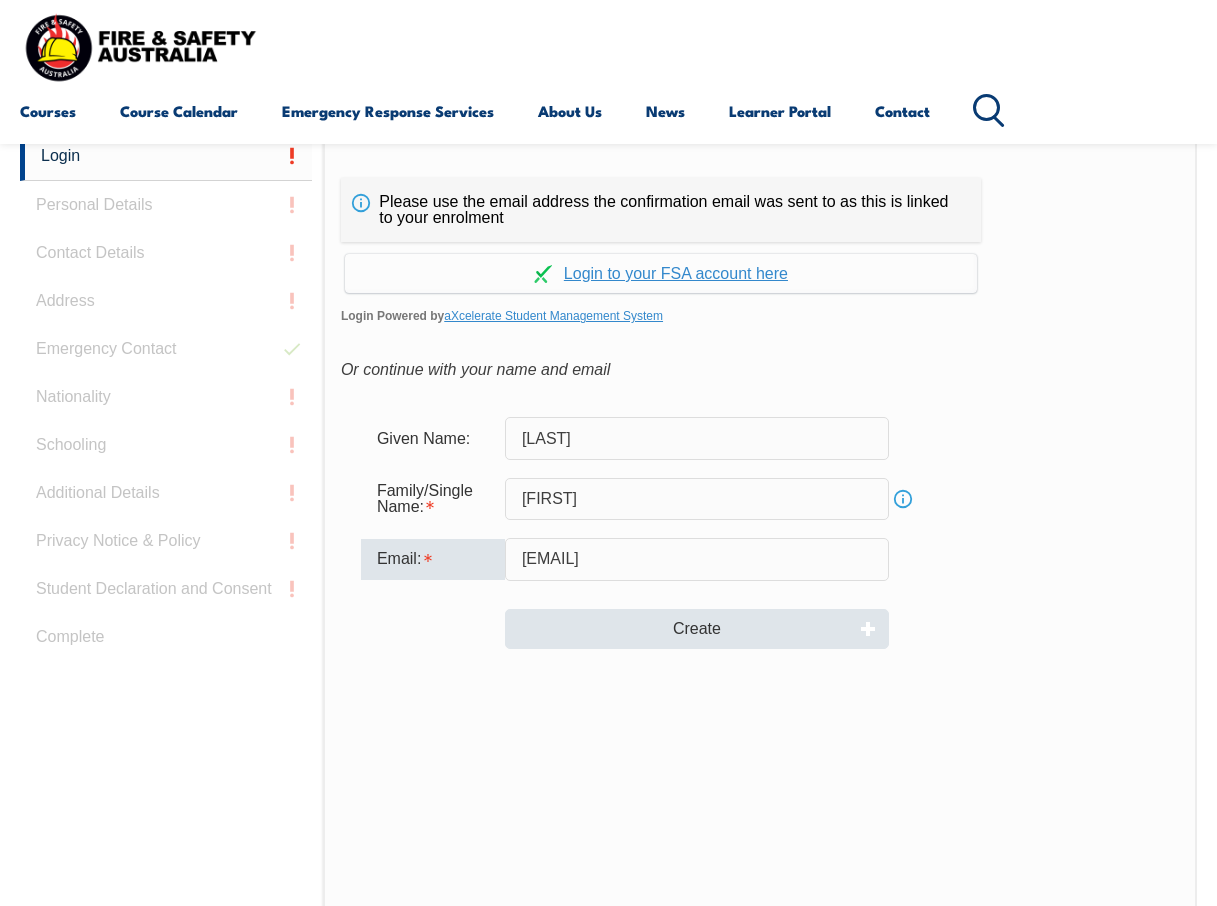 type on "Palak.dutta@qr.com.au" 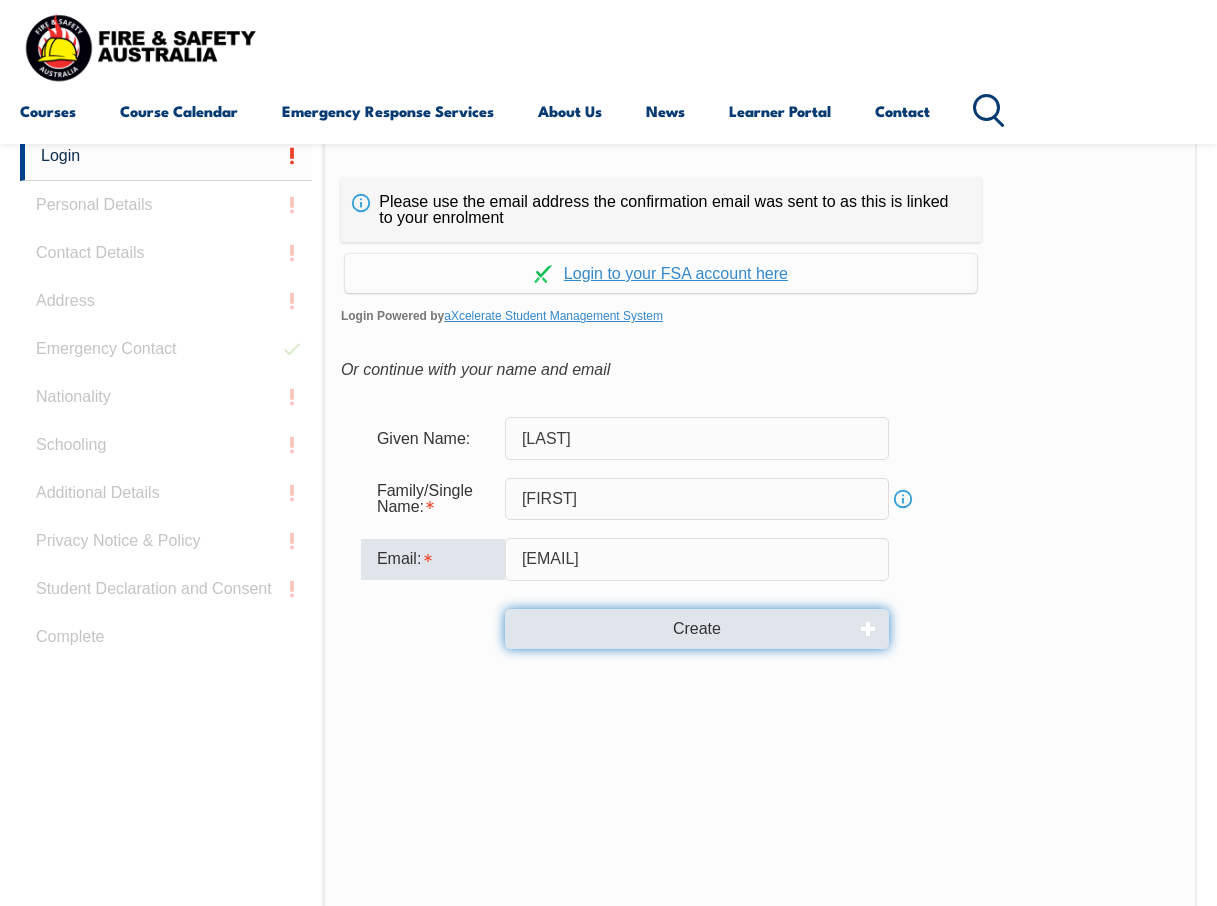click on "Create" at bounding box center [697, 629] 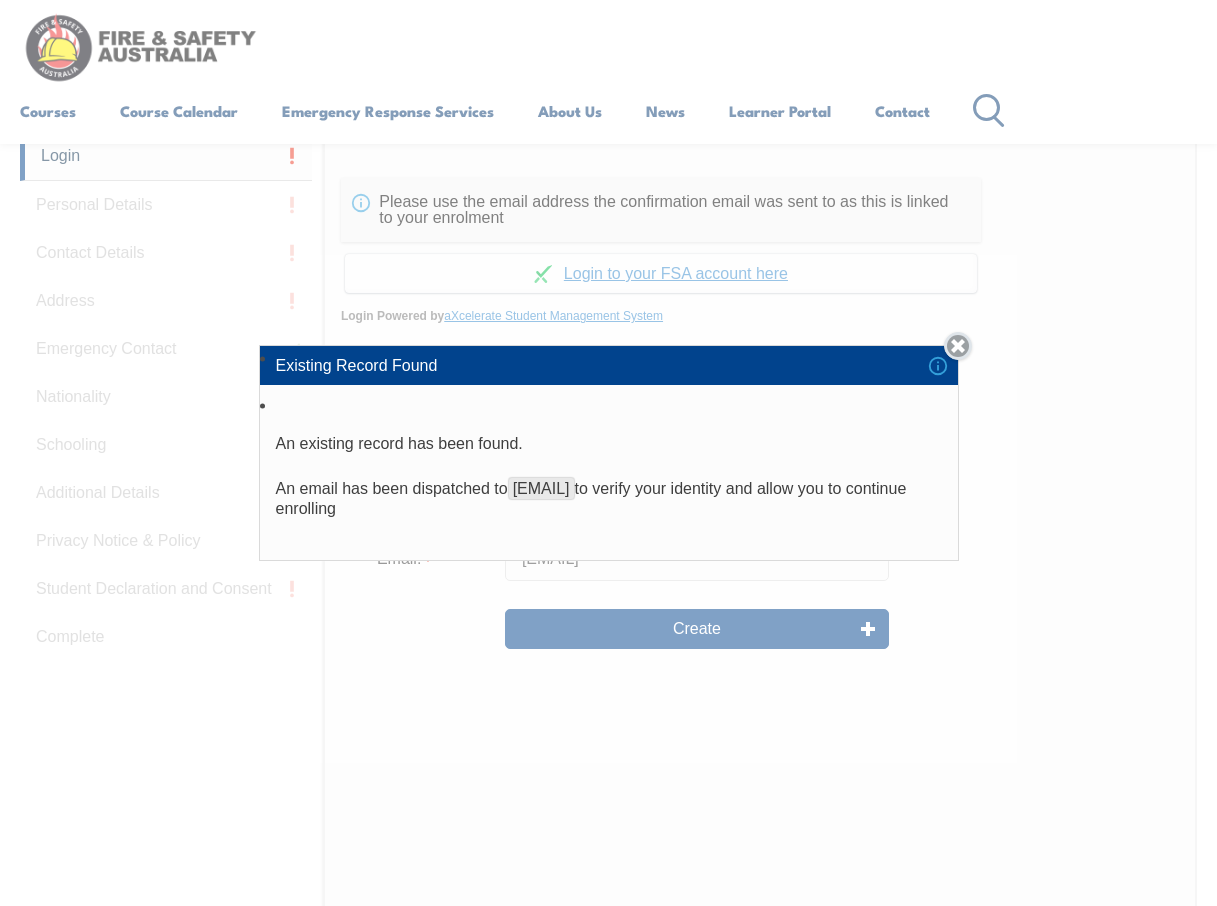 click on "Close" at bounding box center (958, 346) 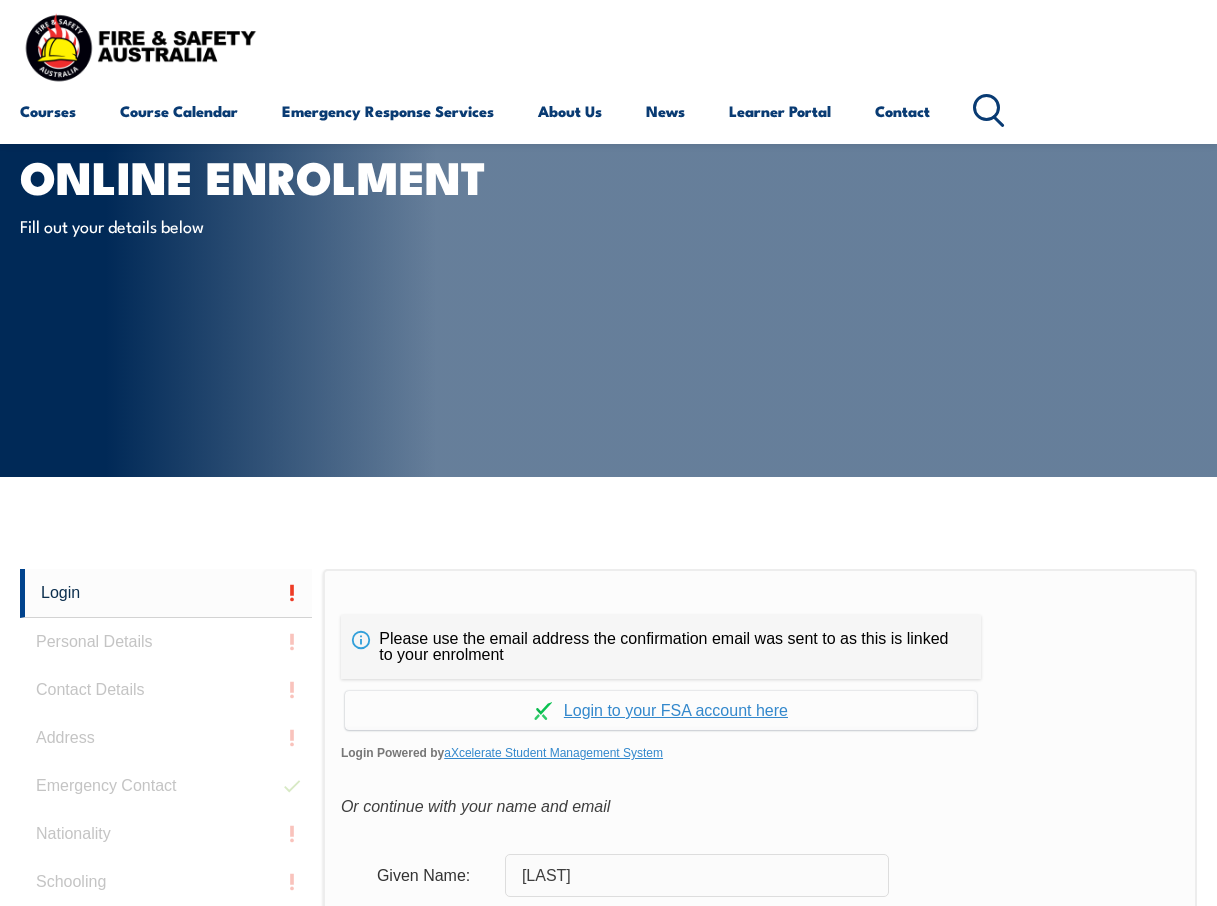 scroll, scrollTop: 0, scrollLeft: 0, axis: both 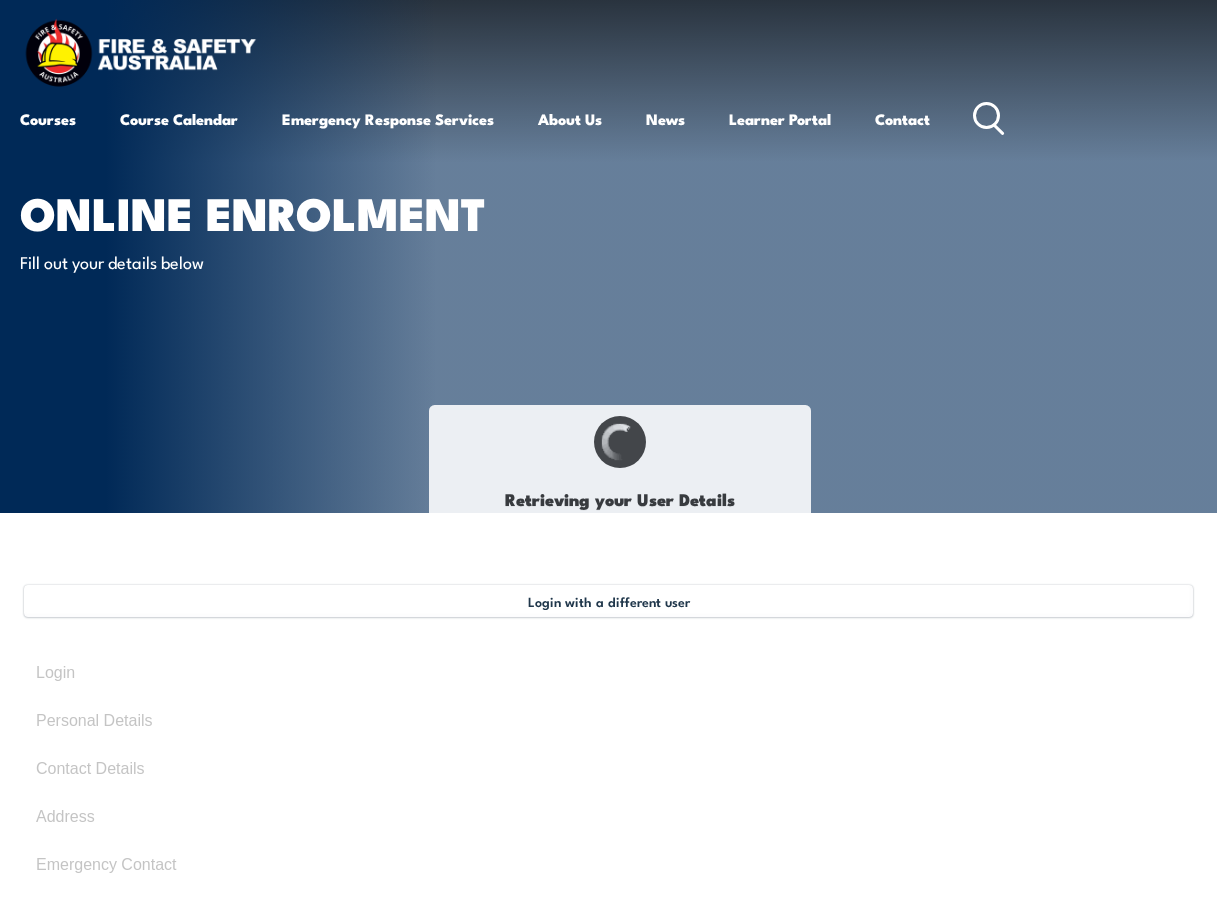 select on "Mrs" 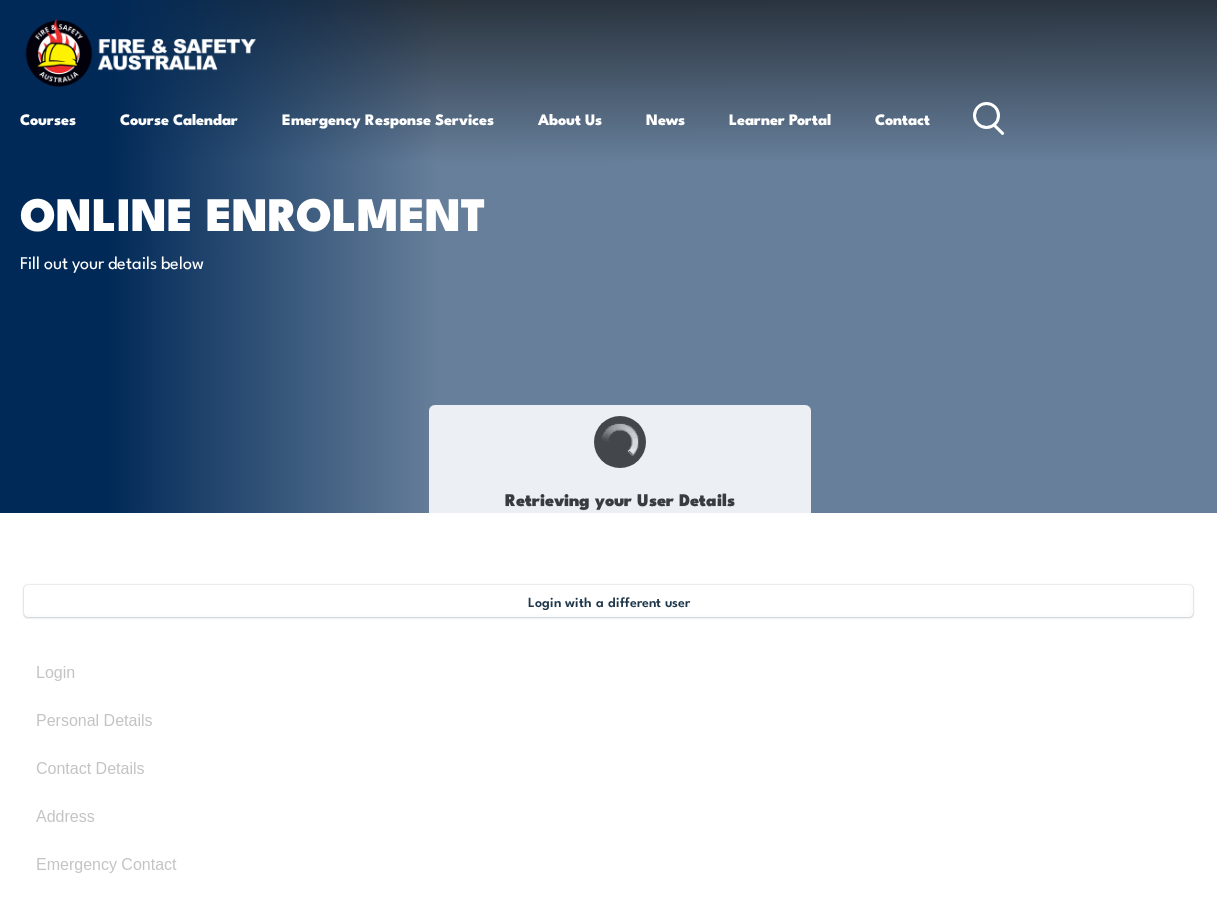 type on "[FIRST]" 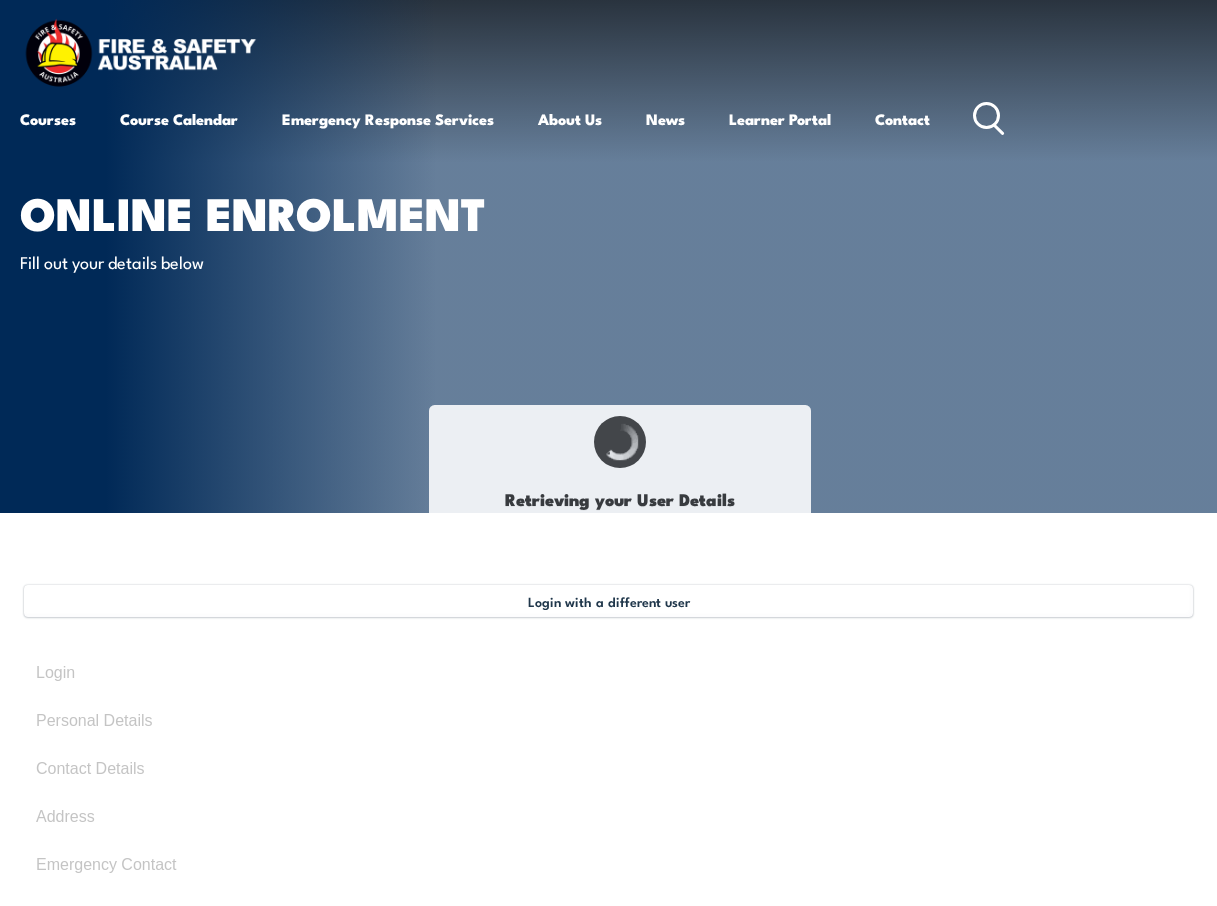 type on "[MONTH] [DAY], [YEAR]" 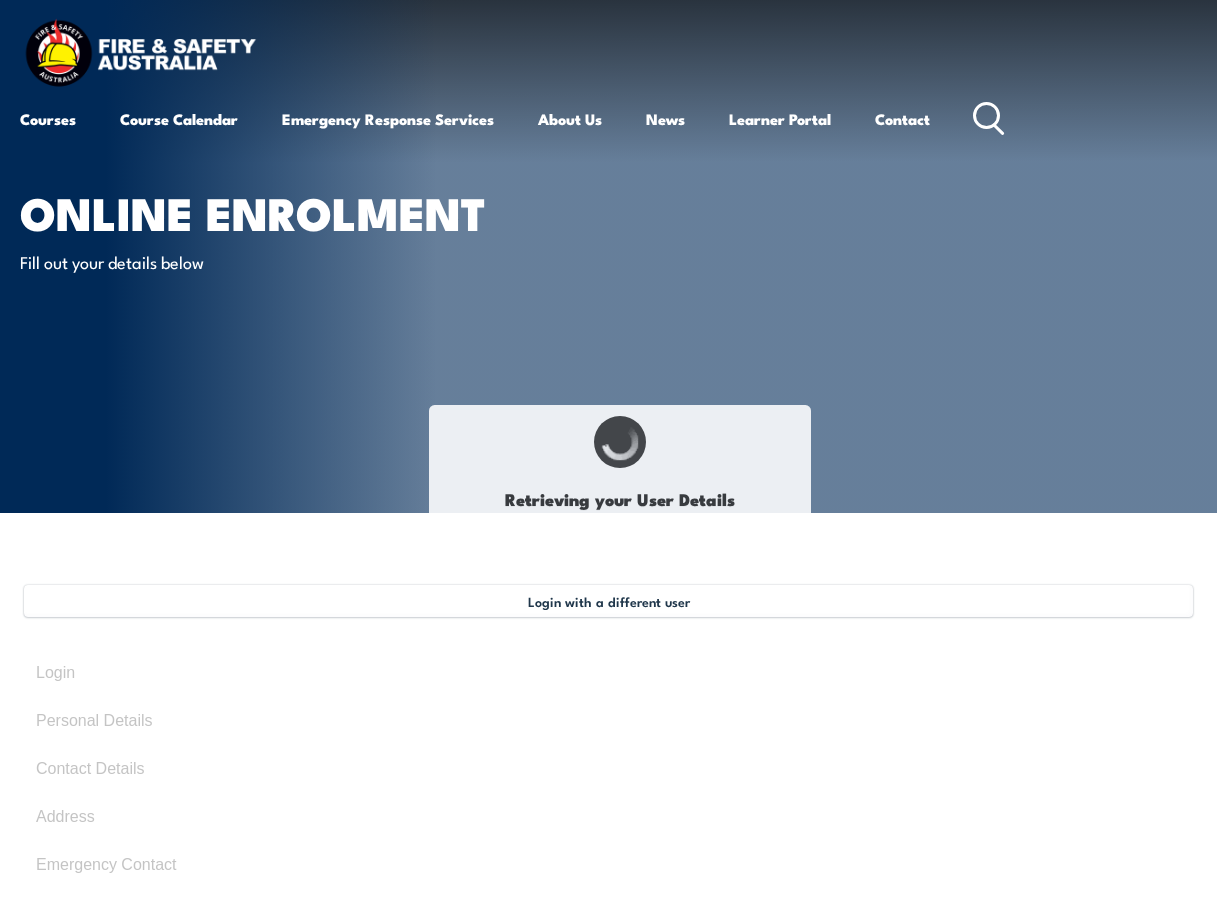 type on "[CREDIT_CARD]" 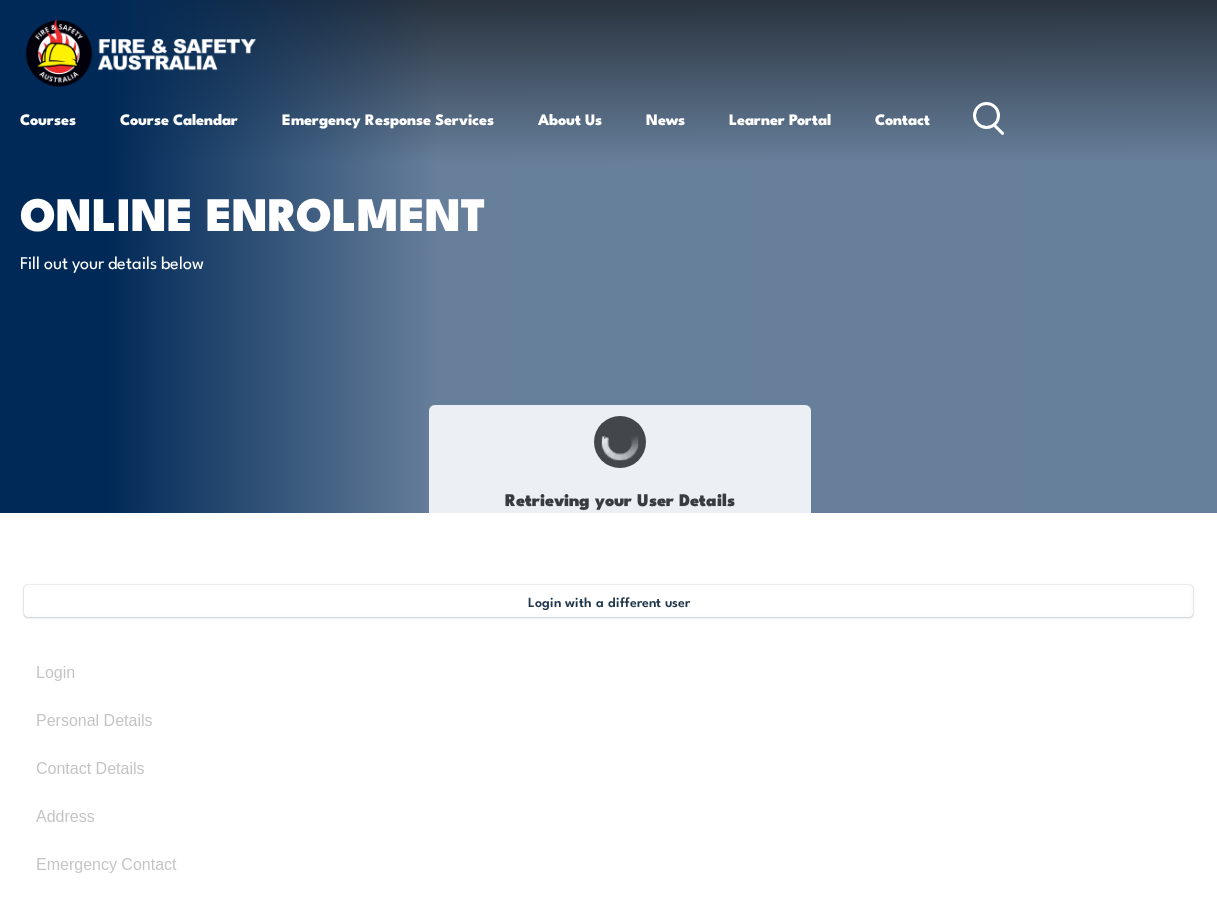 select on "F" 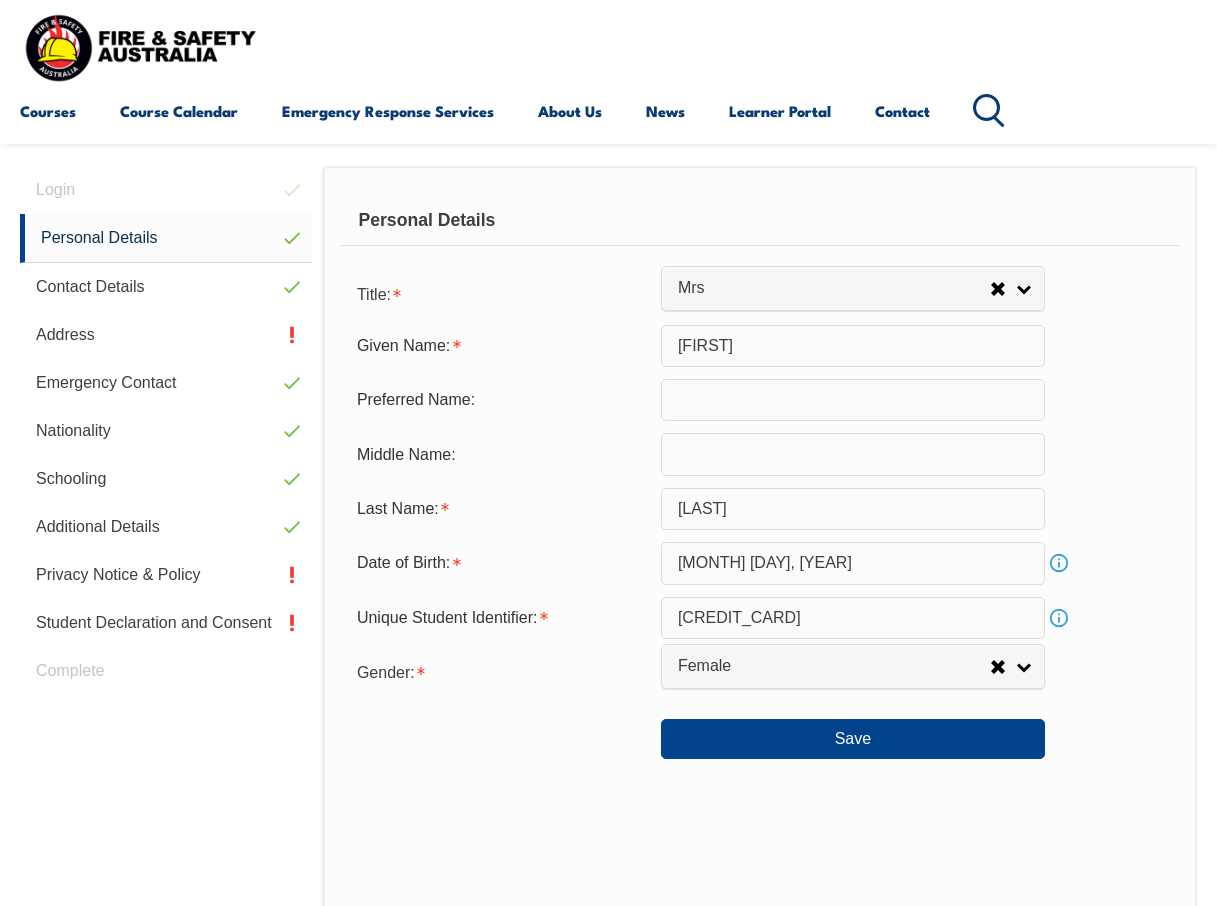 scroll, scrollTop: 485, scrollLeft: 0, axis: vertical 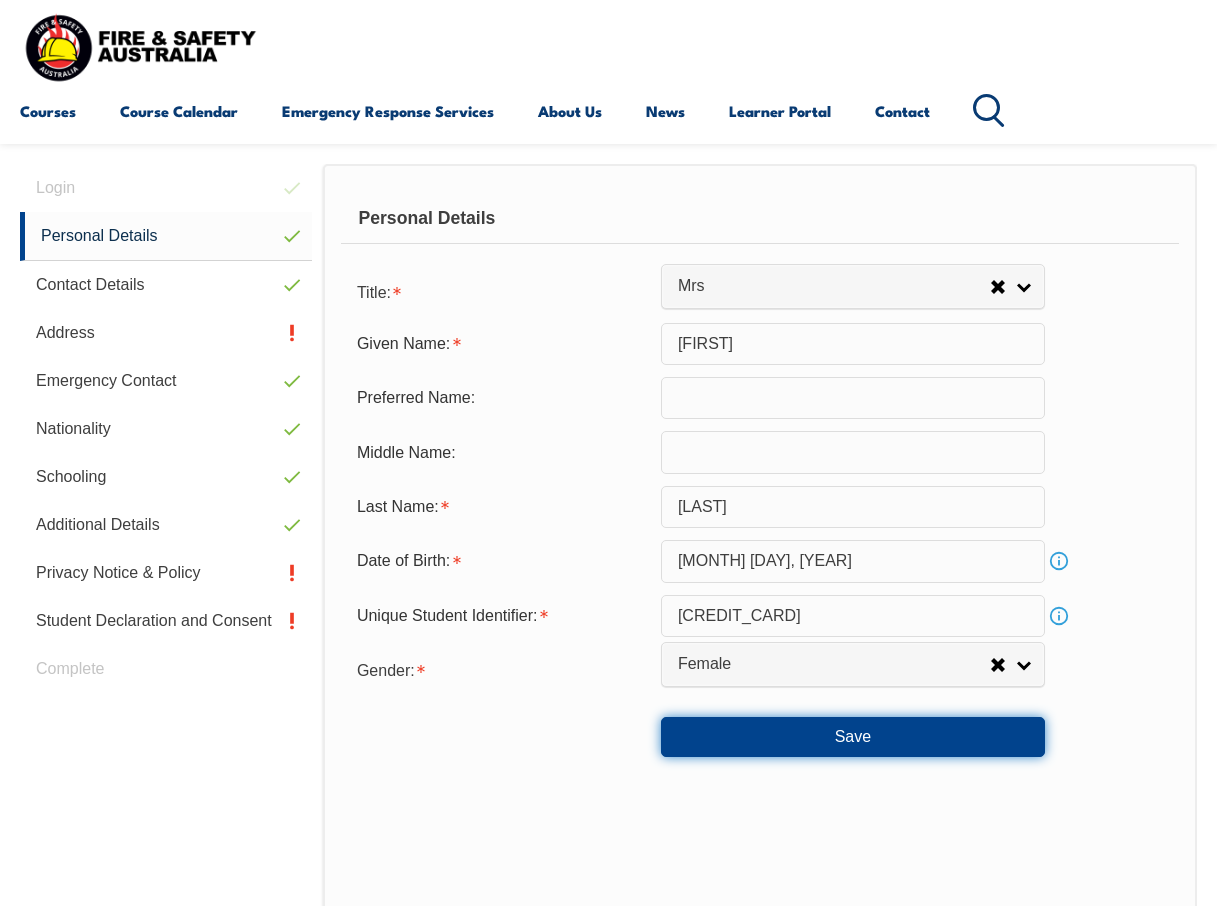 drag, startPoint x: 827, startPoint y: 736, endPoint x: 879, endPoint y: 737, distance: 52.009613 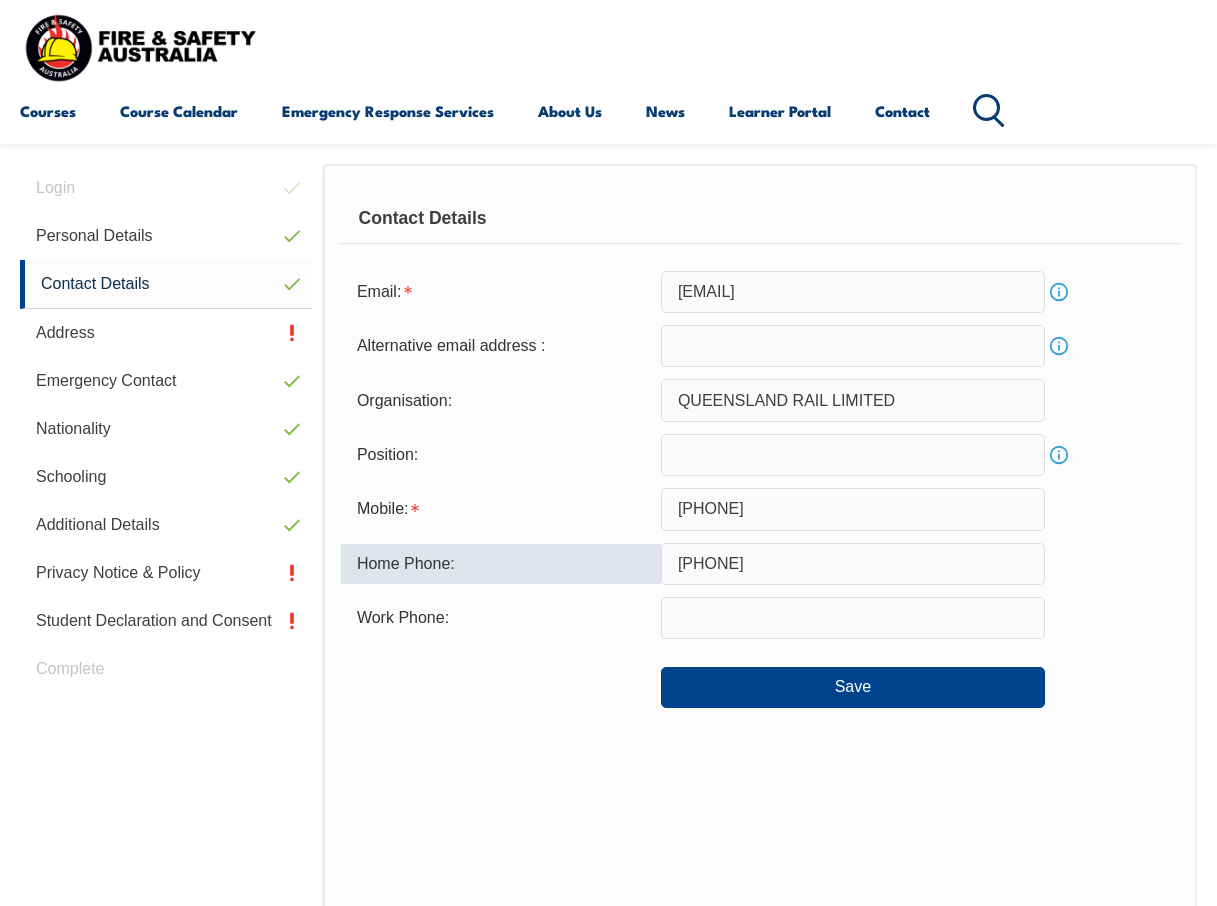 drag, startPoint x: 793, startPoint y: 566, endPoint x: 669, endPoint y: 569, distance: 124.036285 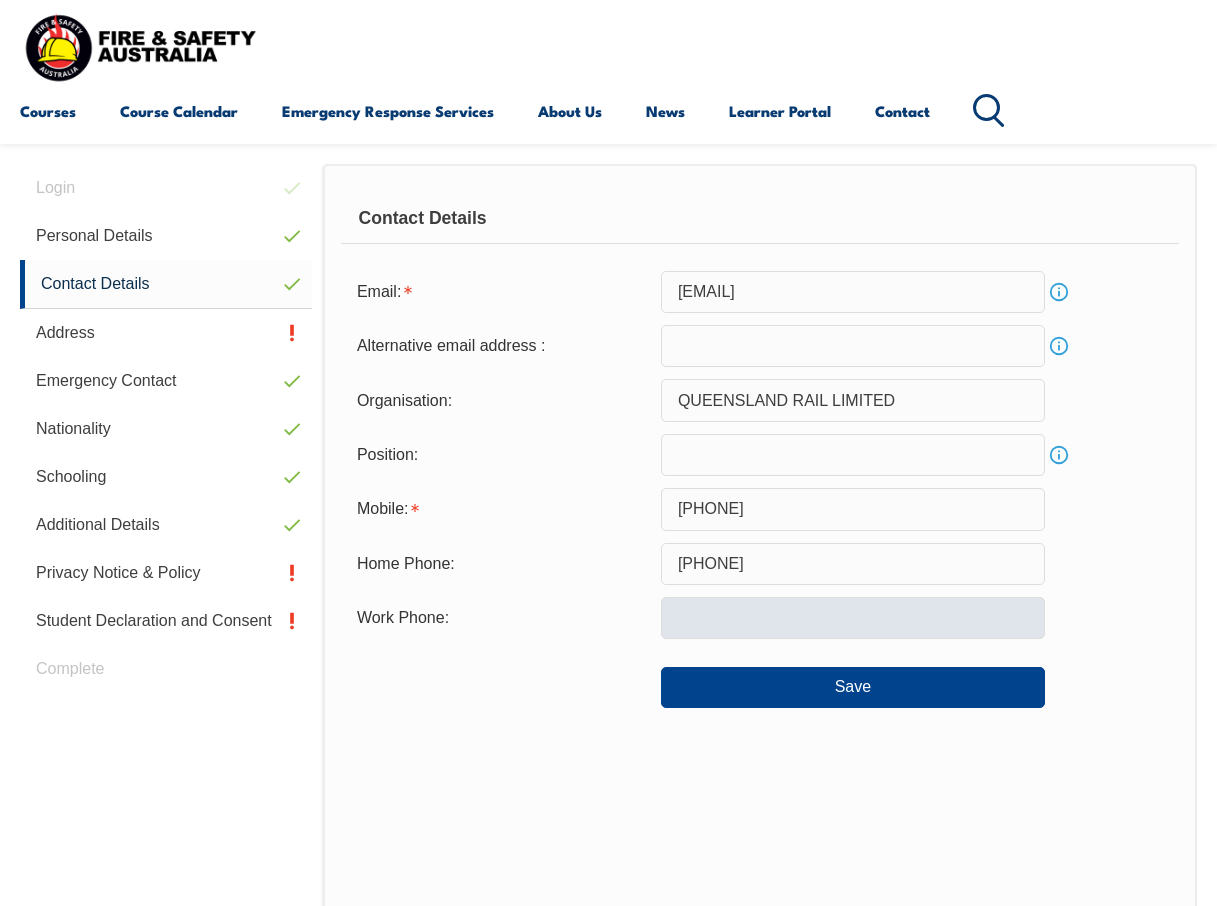 drag, startPoint x: 627, startPoint y: 626, endPoint x: 707, endPoint y: 615, distance: 80.75271 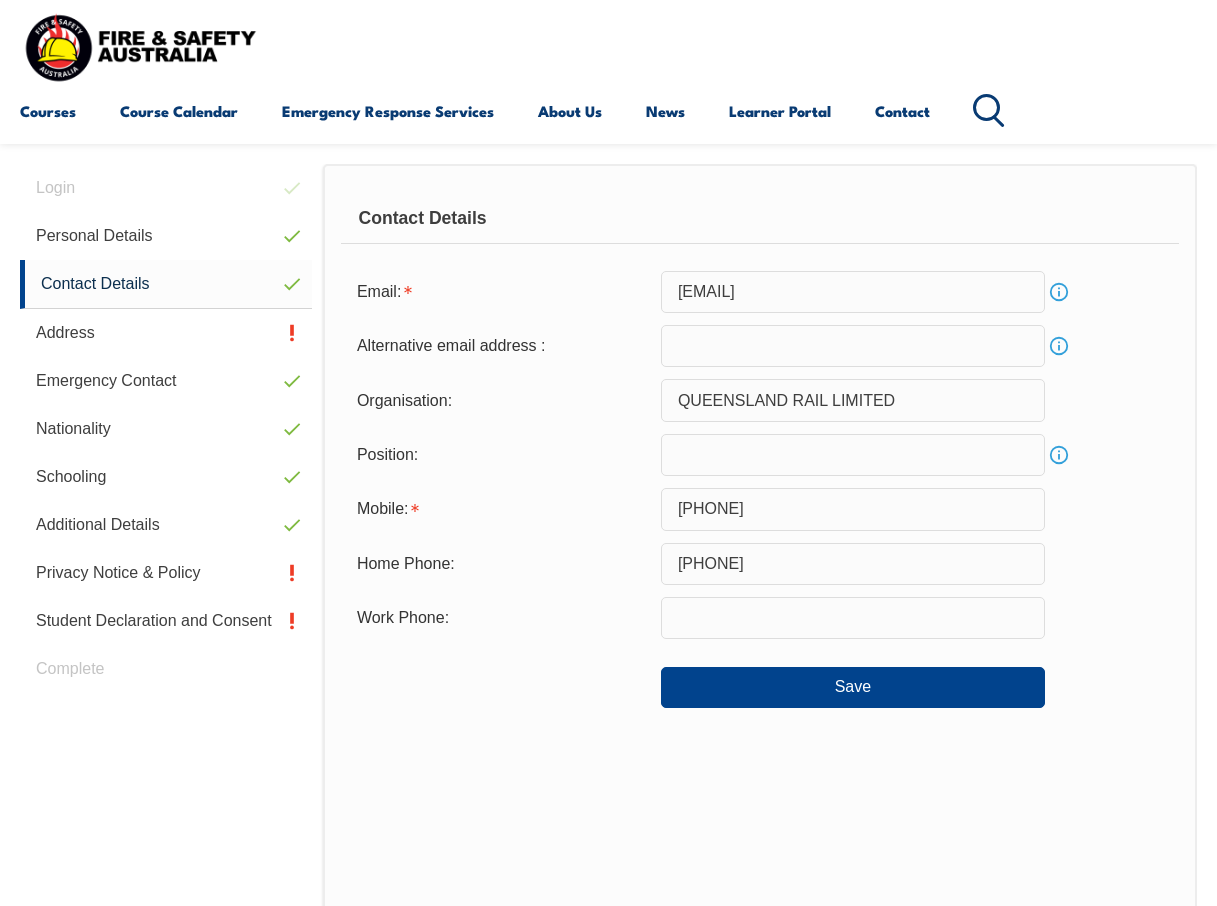 click at bounding box center (853, 618) 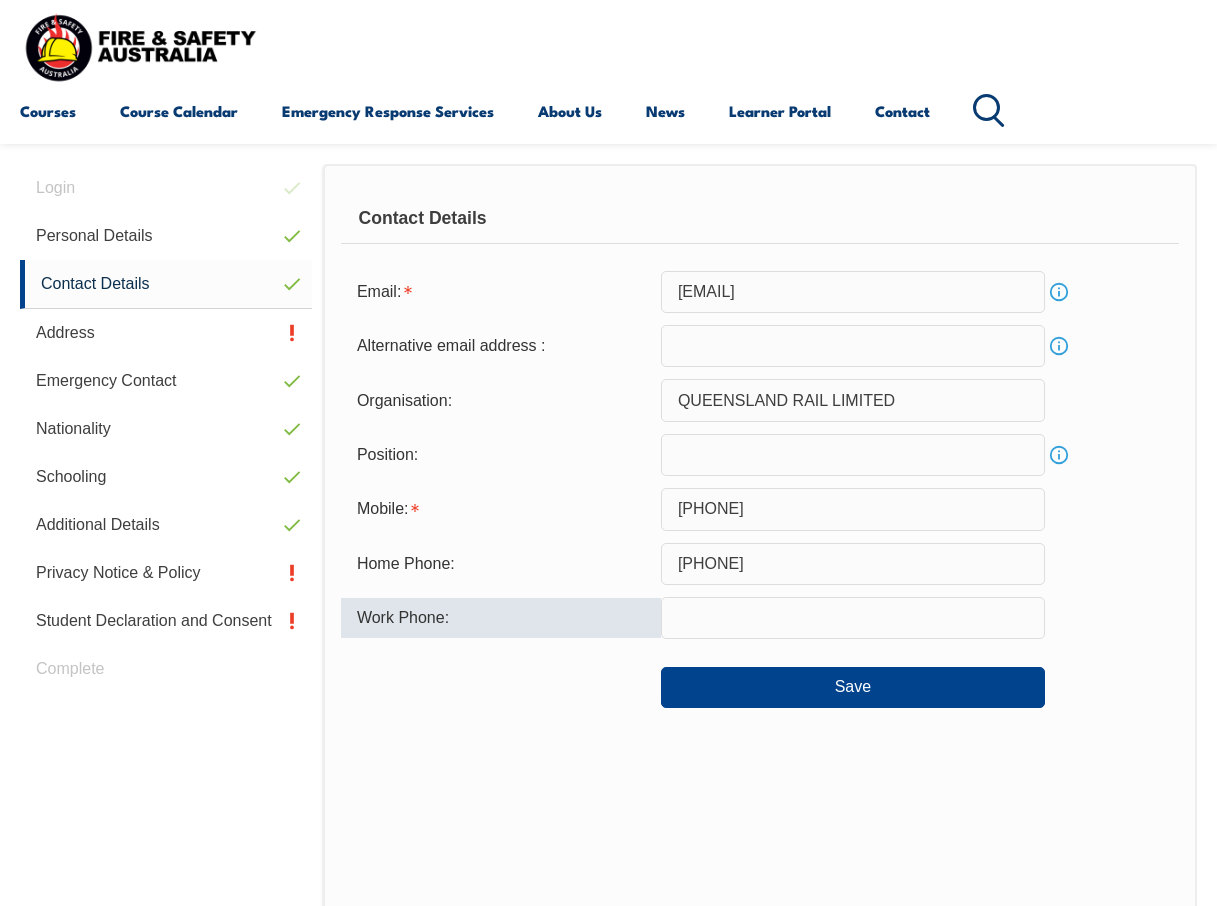 paste on "[PHONE]" 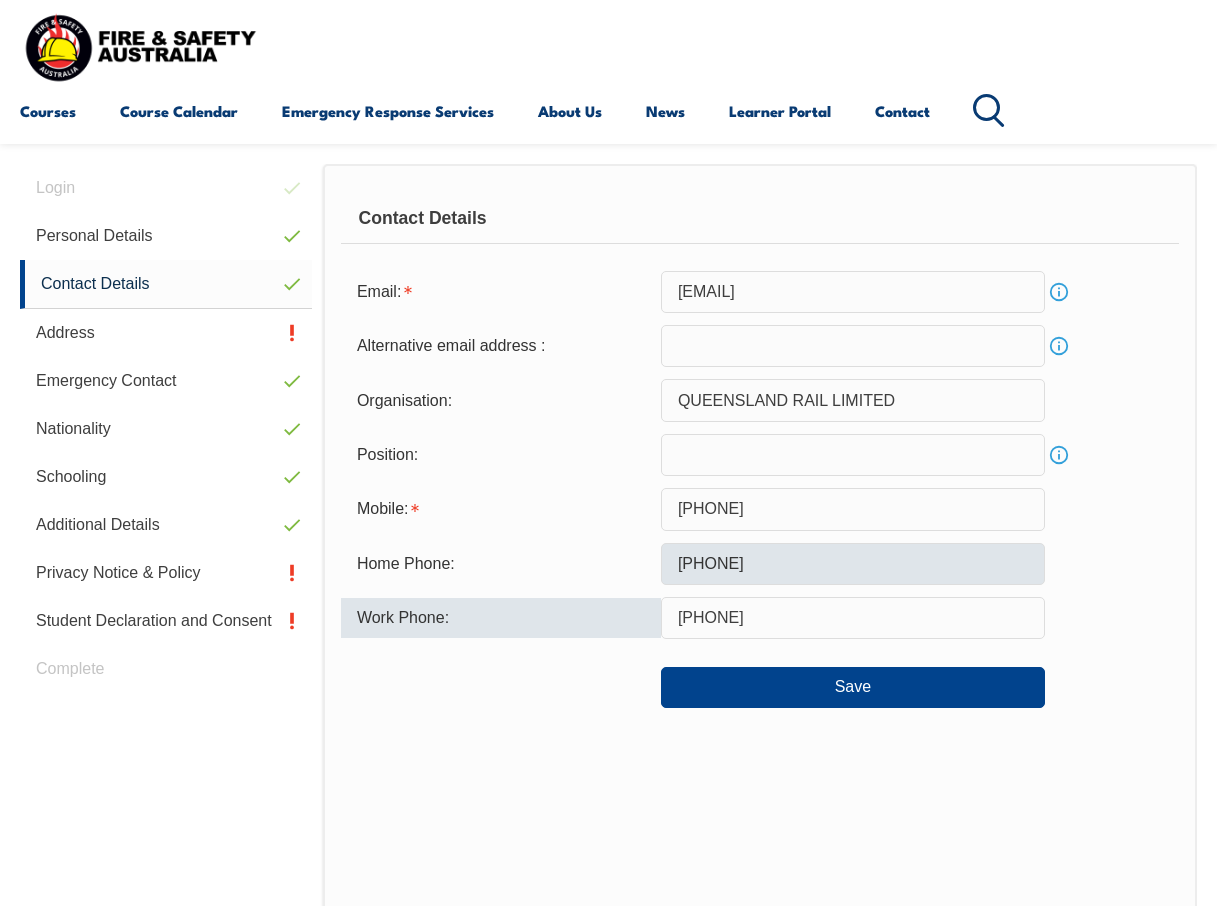 type on "[PHONE]" 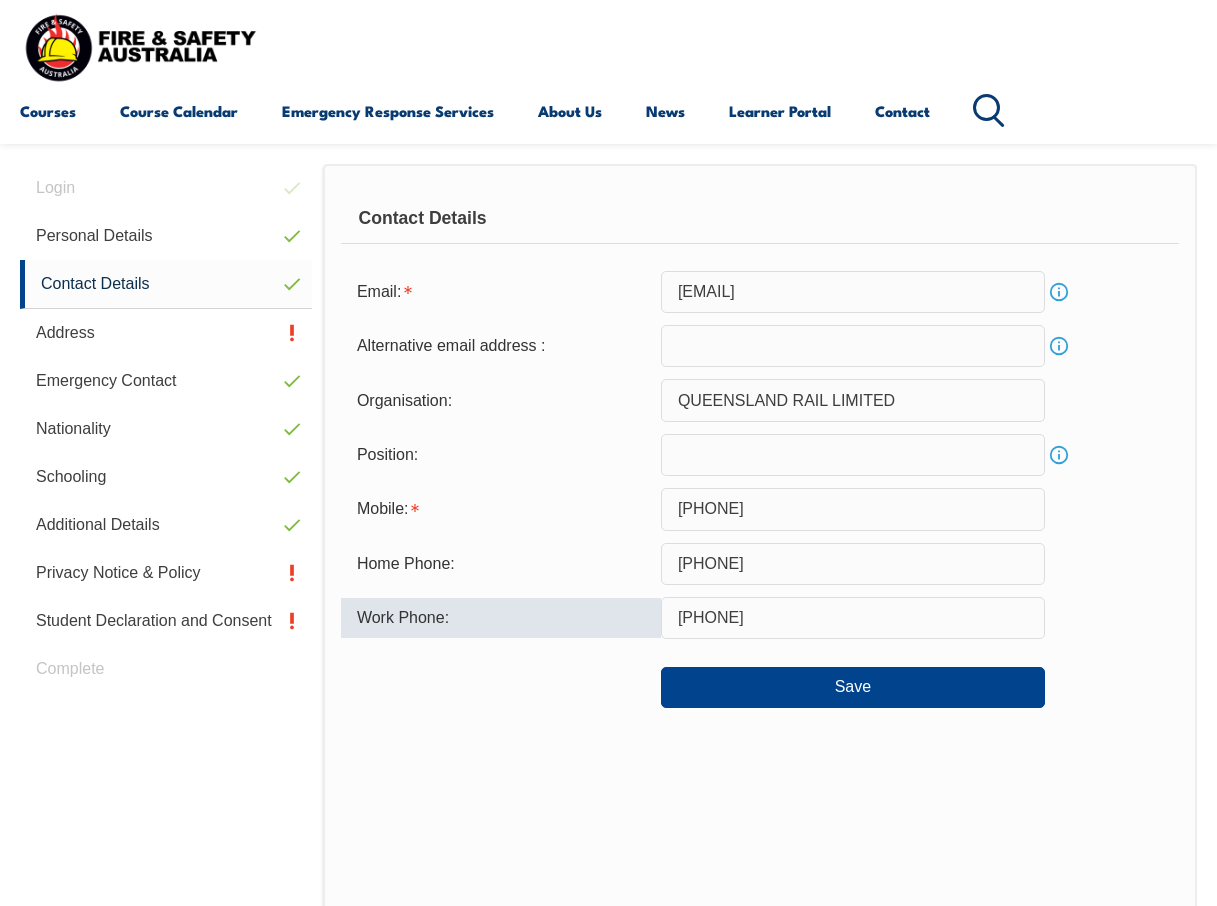 click on "[PHONE]" at bounding box center [853, 564] 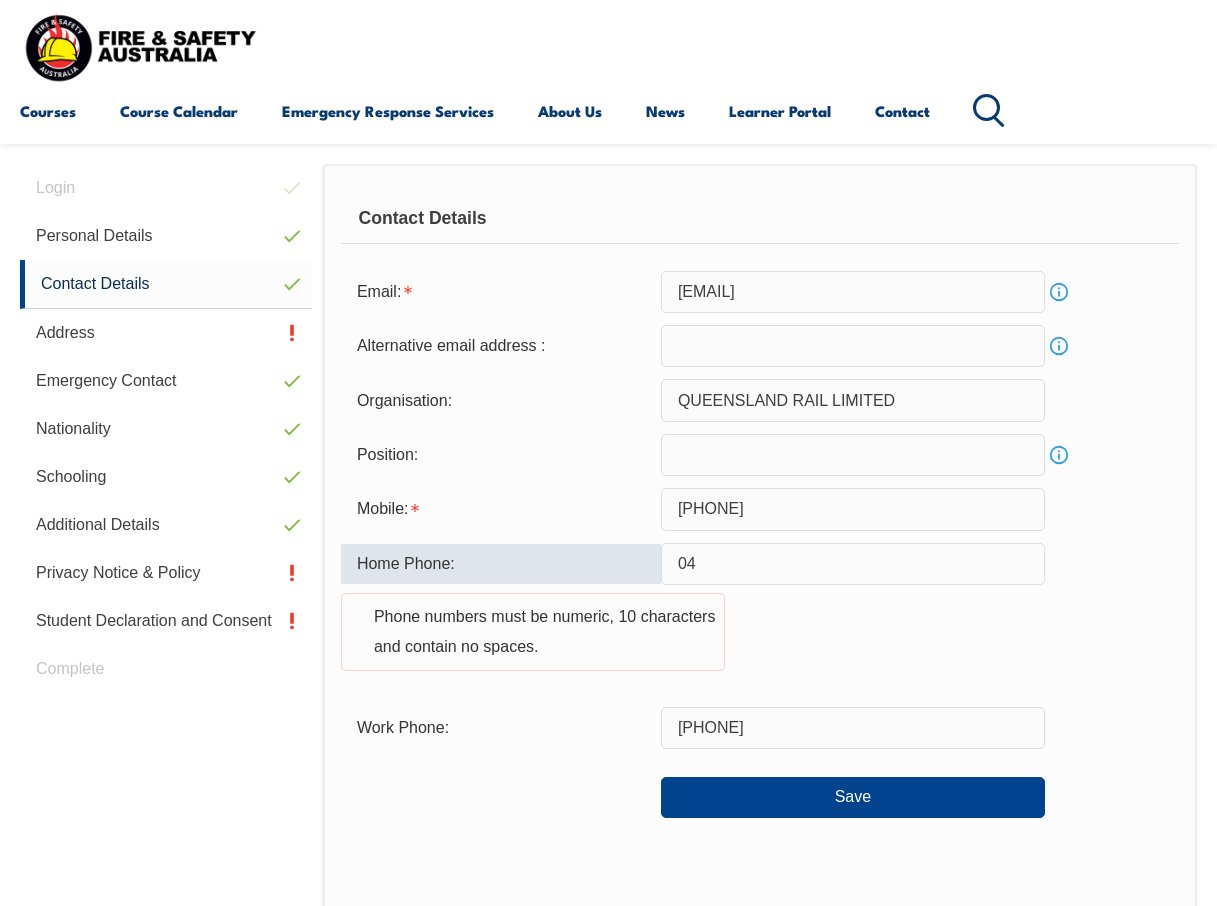 type on "0" 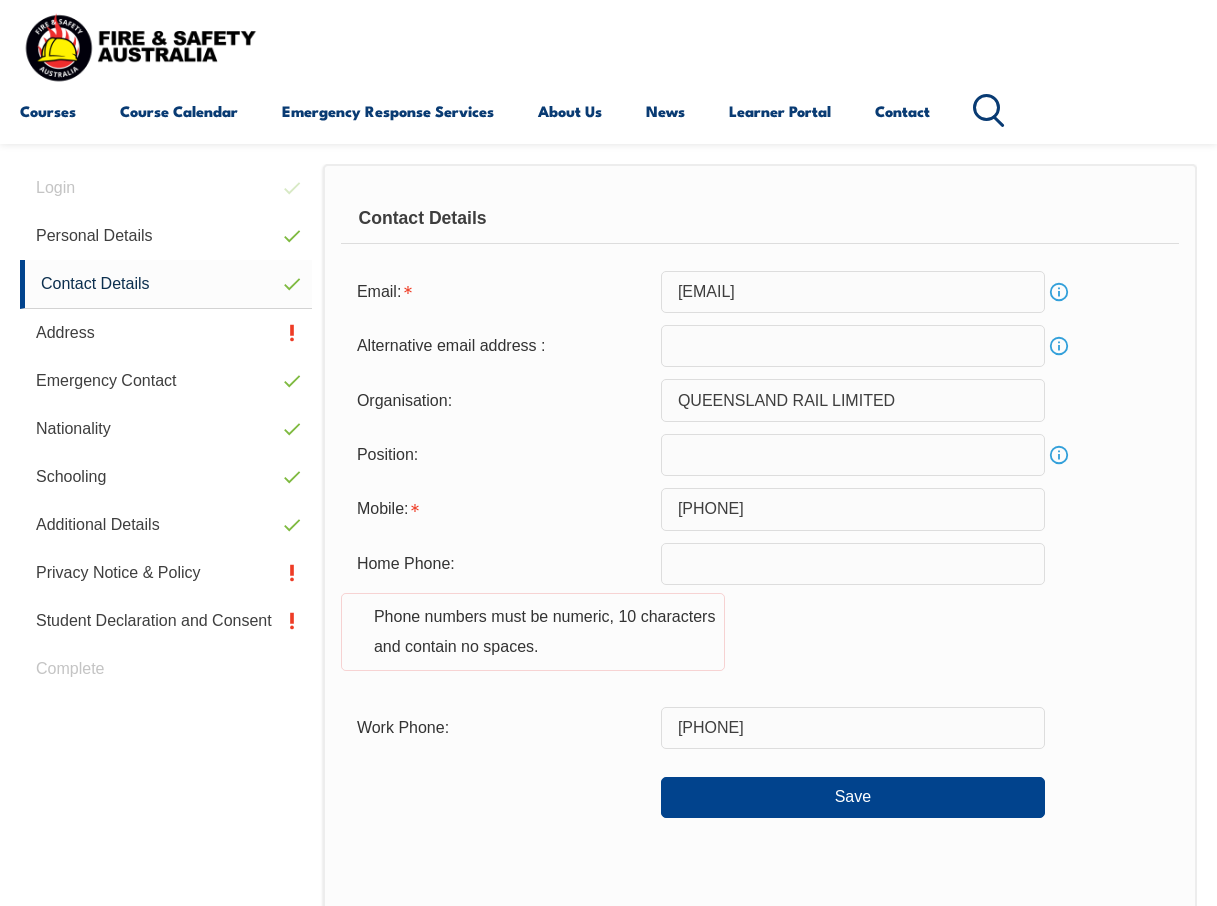 click on "Home Phone: Phone numbers must be numeric, 10 characters and contain no spaces." at bounding box center [760, 619] 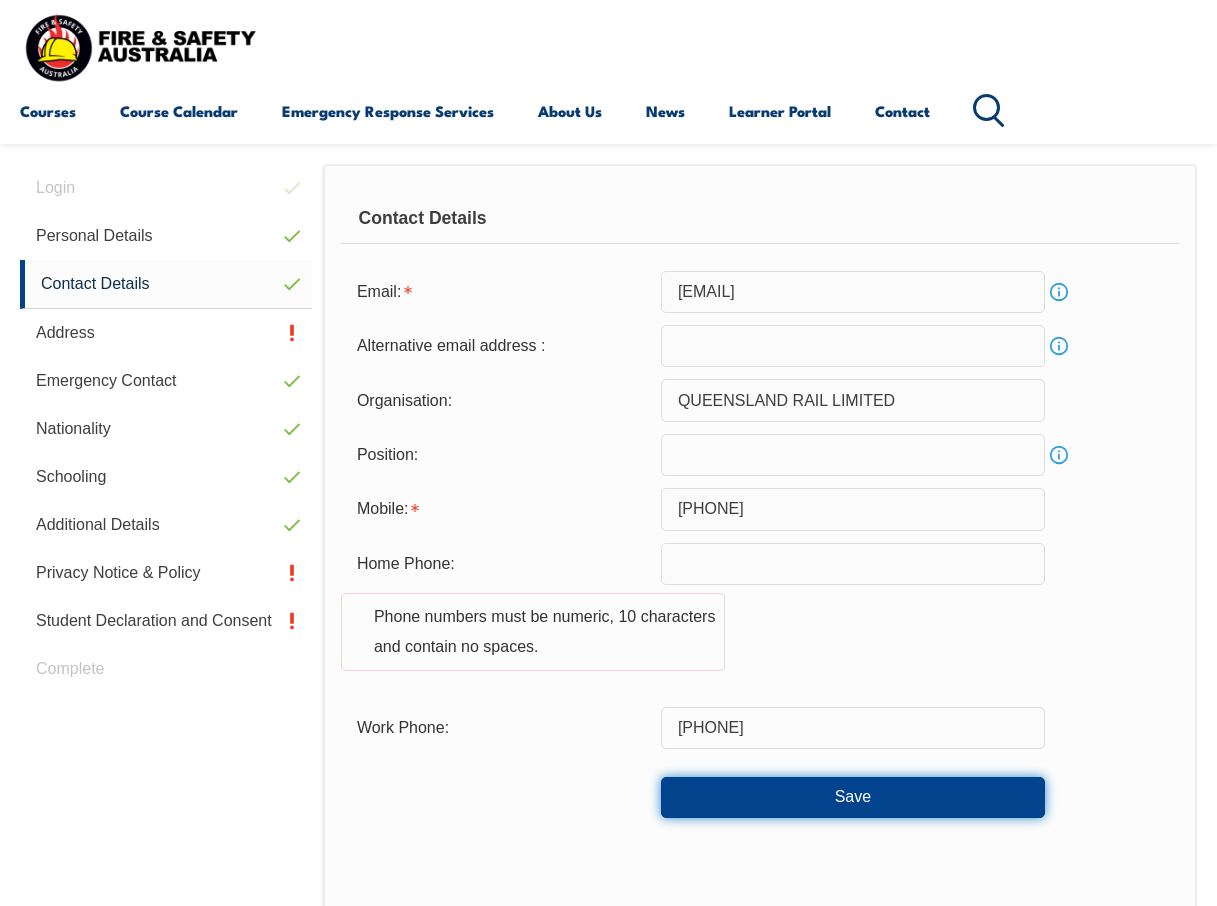 click on "Save" at bounding box center (853, 797) 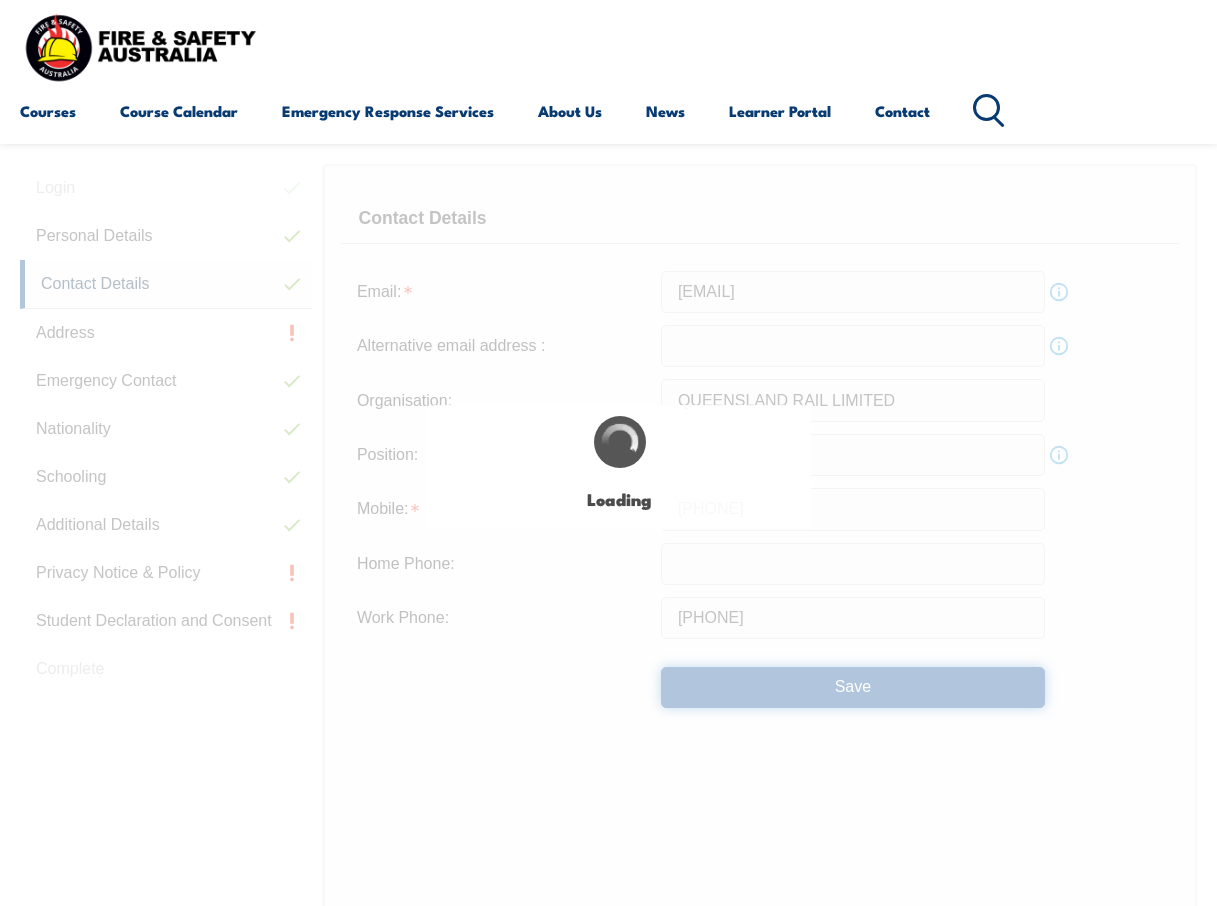 type on "[PHONE]" 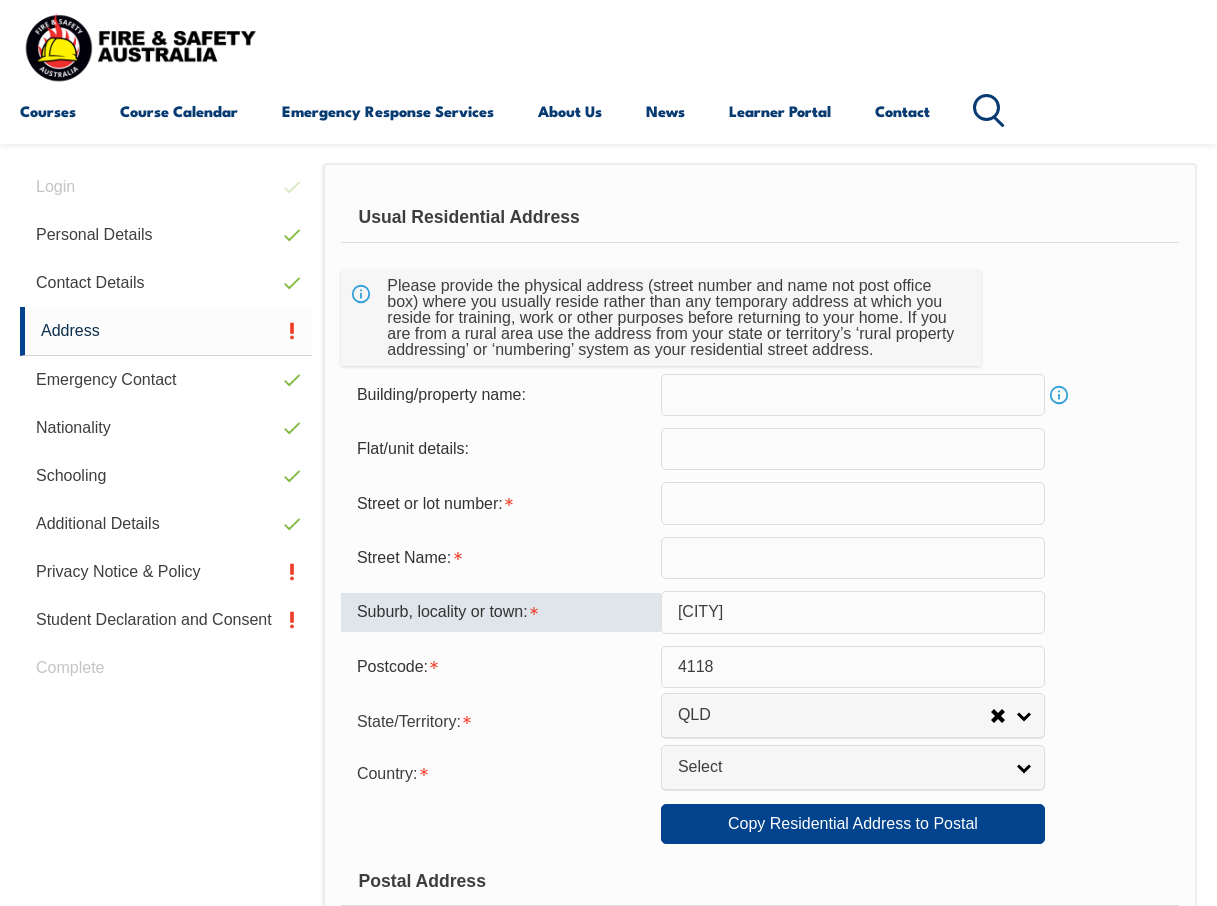 scroll, scrollTop: 485, scrollLeft: 0, axis: vertical 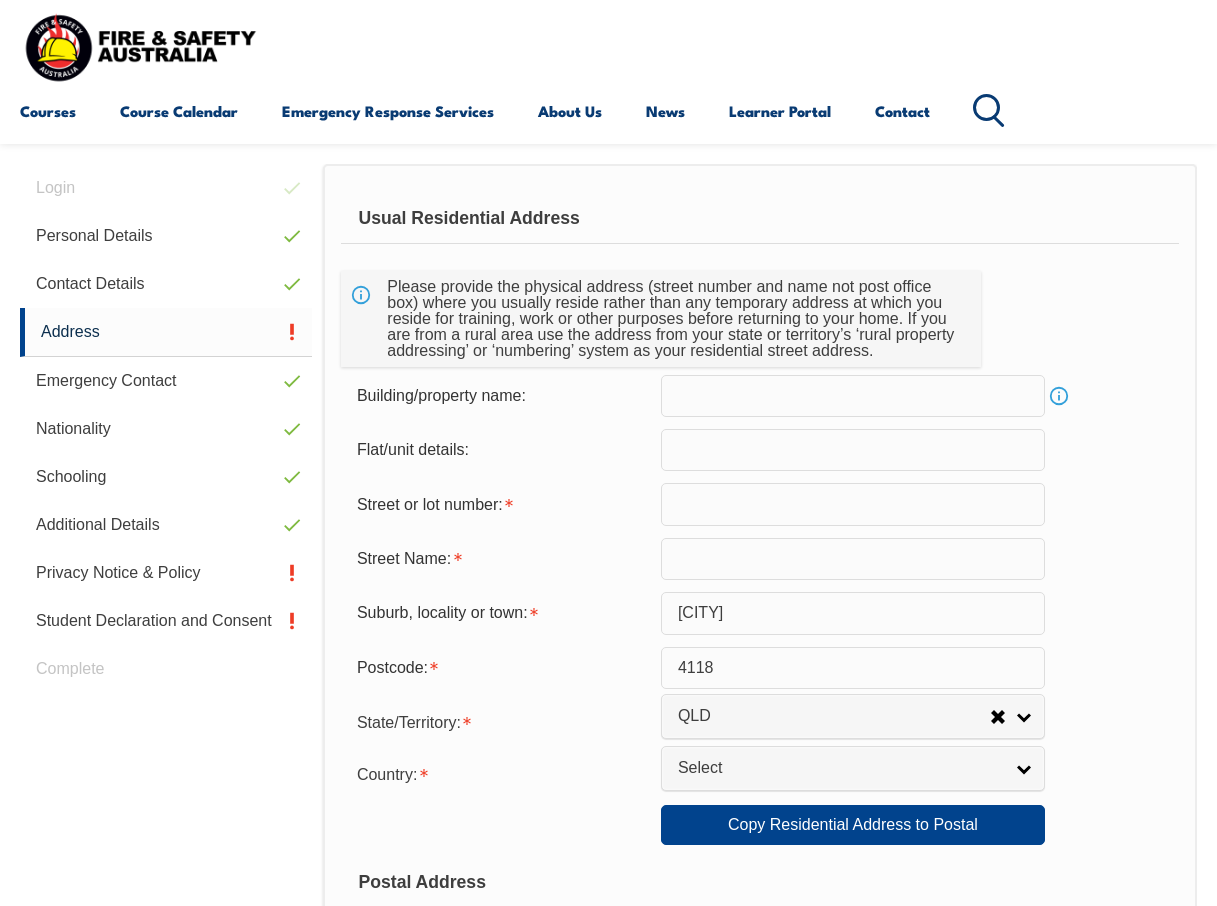 click at bounding box center [853, 504] 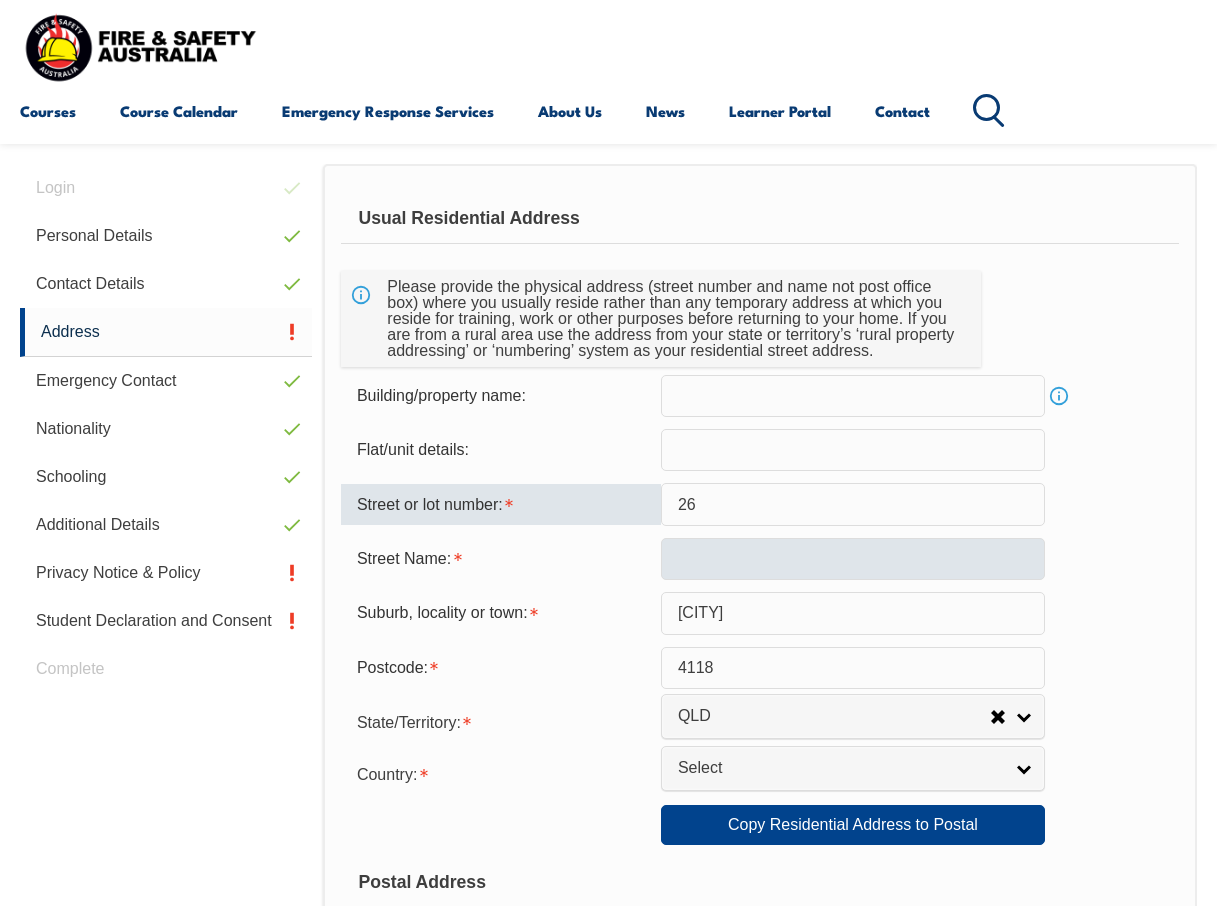 type on "26" 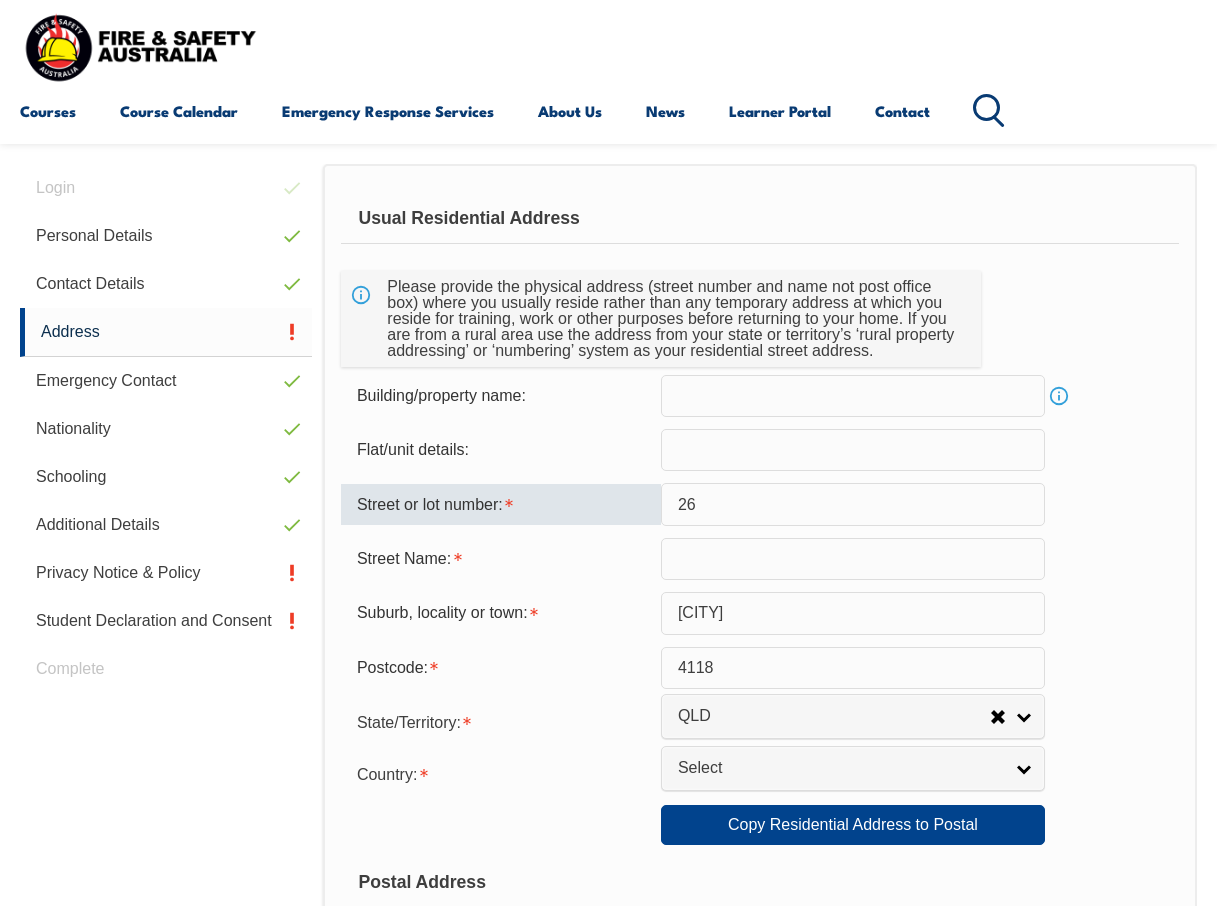 click at bounding box center [853, 559] 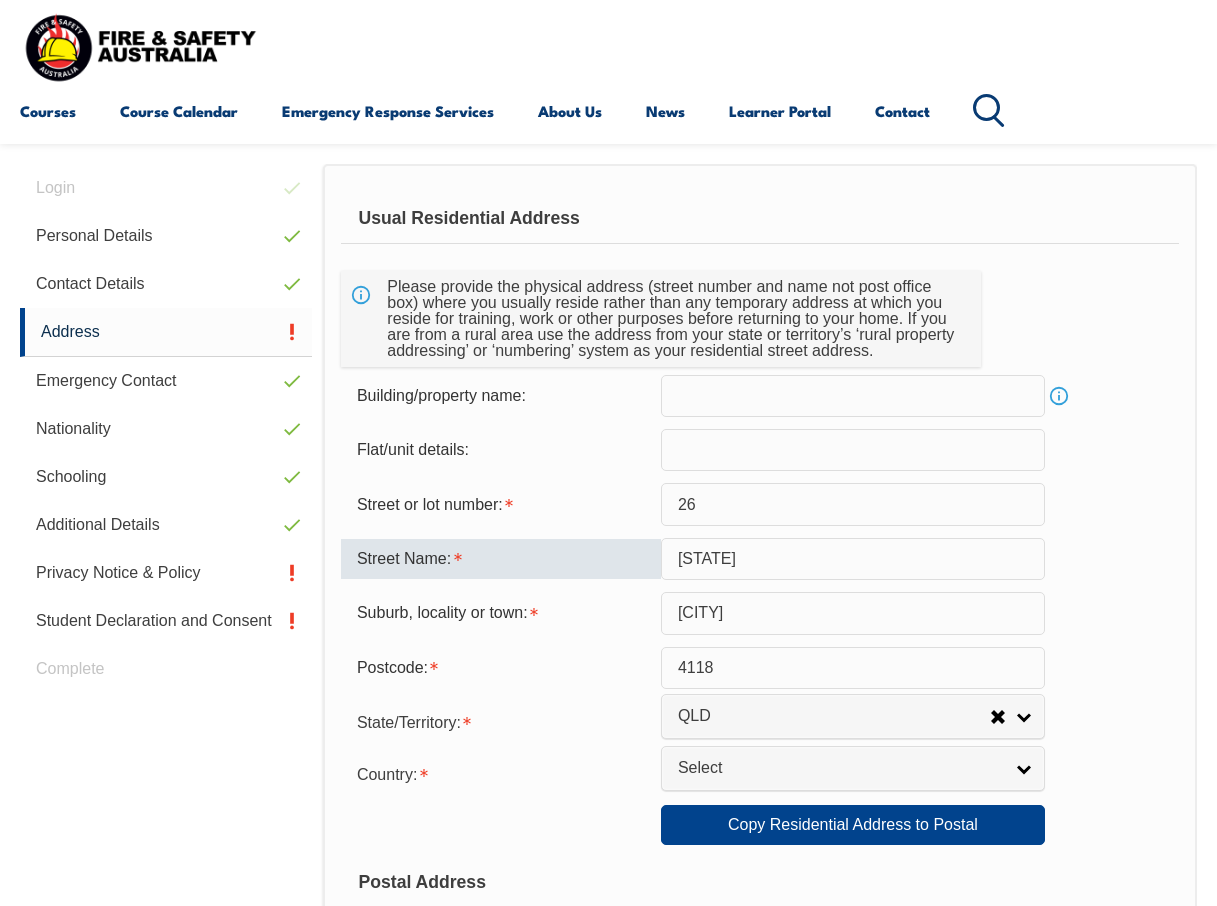 type on "C" 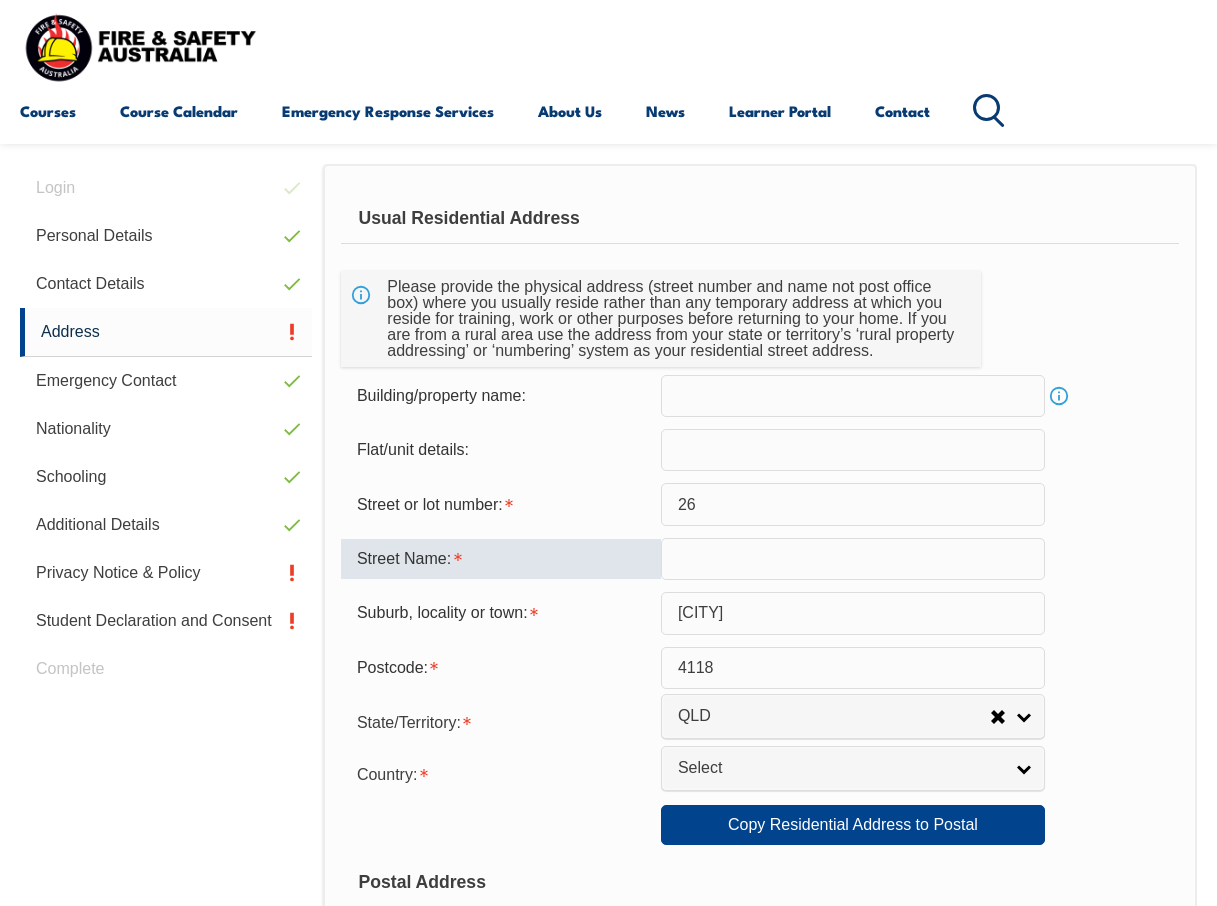 type on "c" 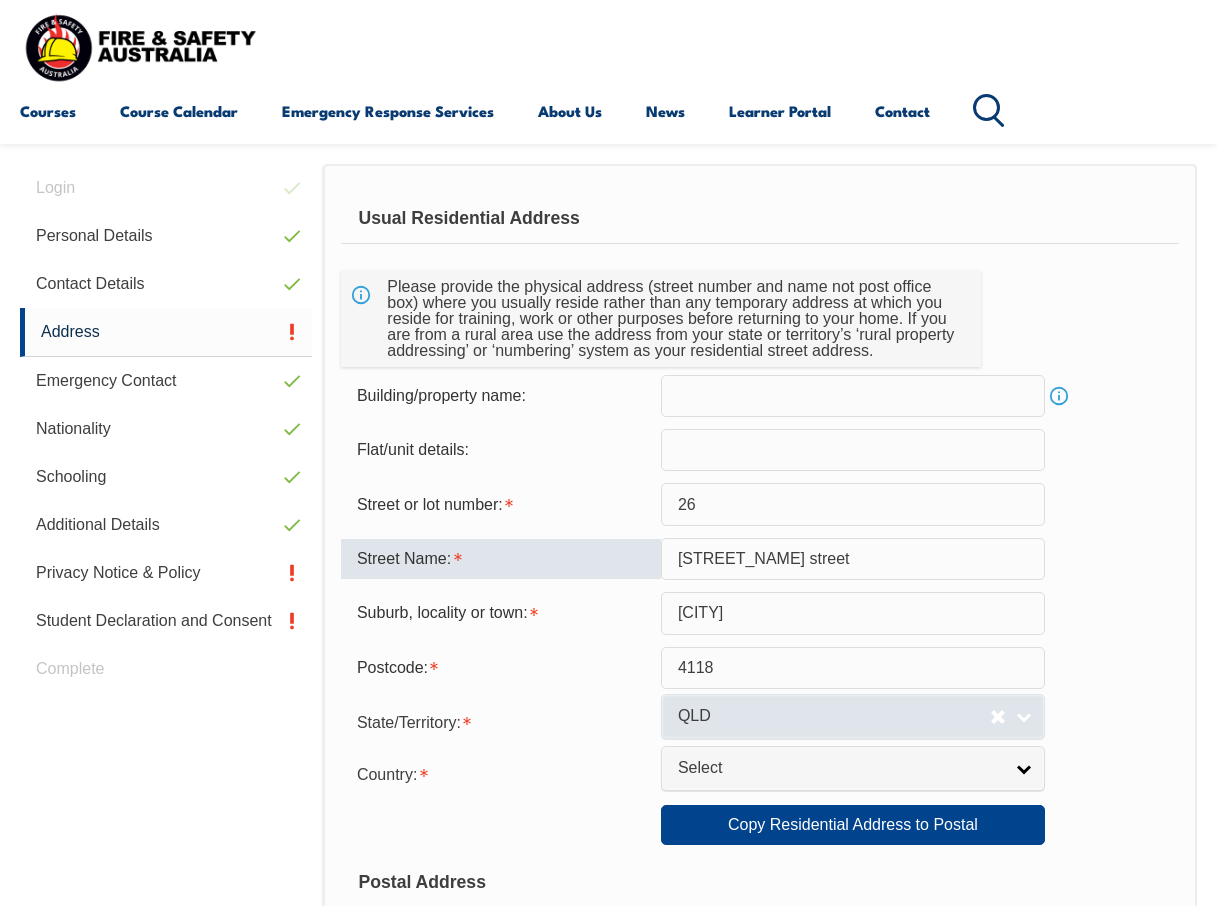 type on "[STREET_NAME] street" 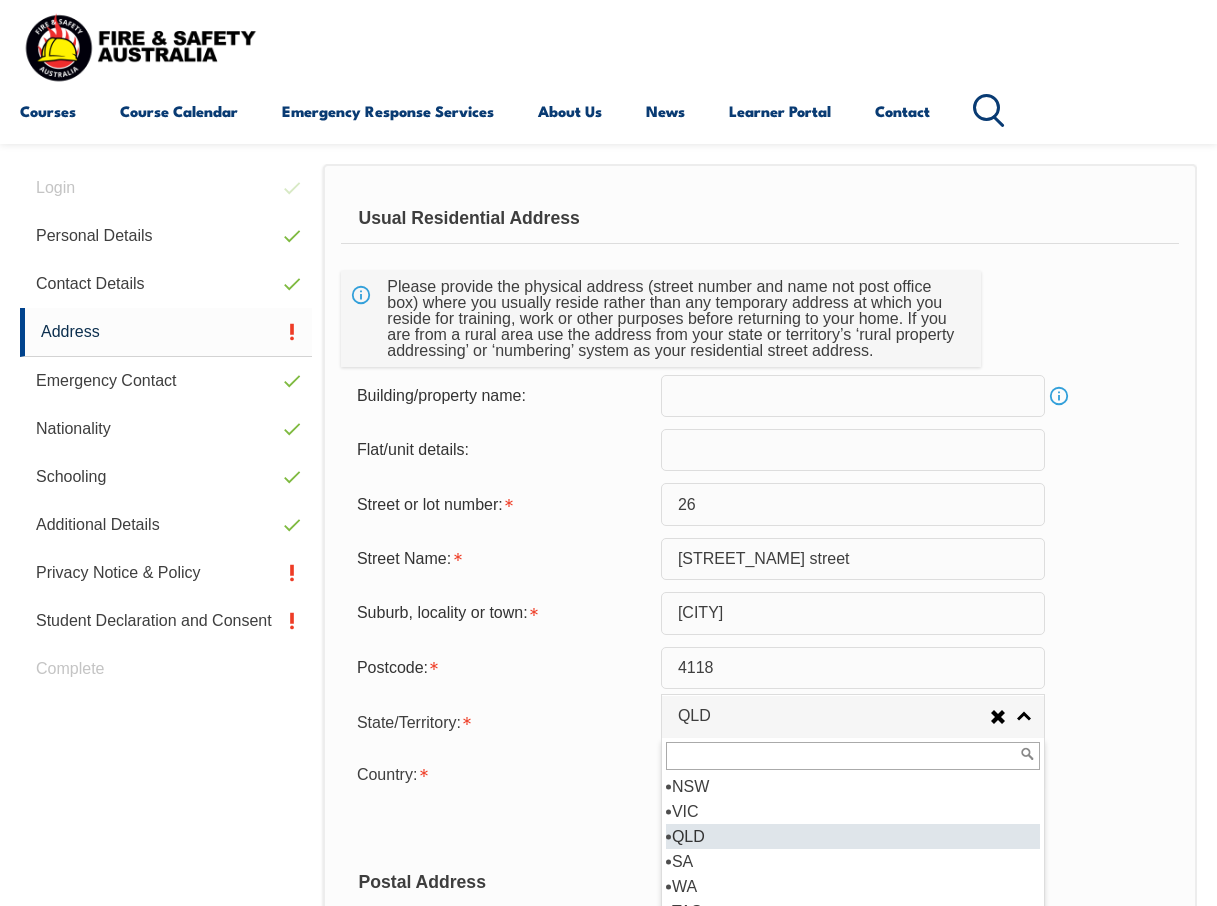 click on "QLD" at bounding box center (853, 836) 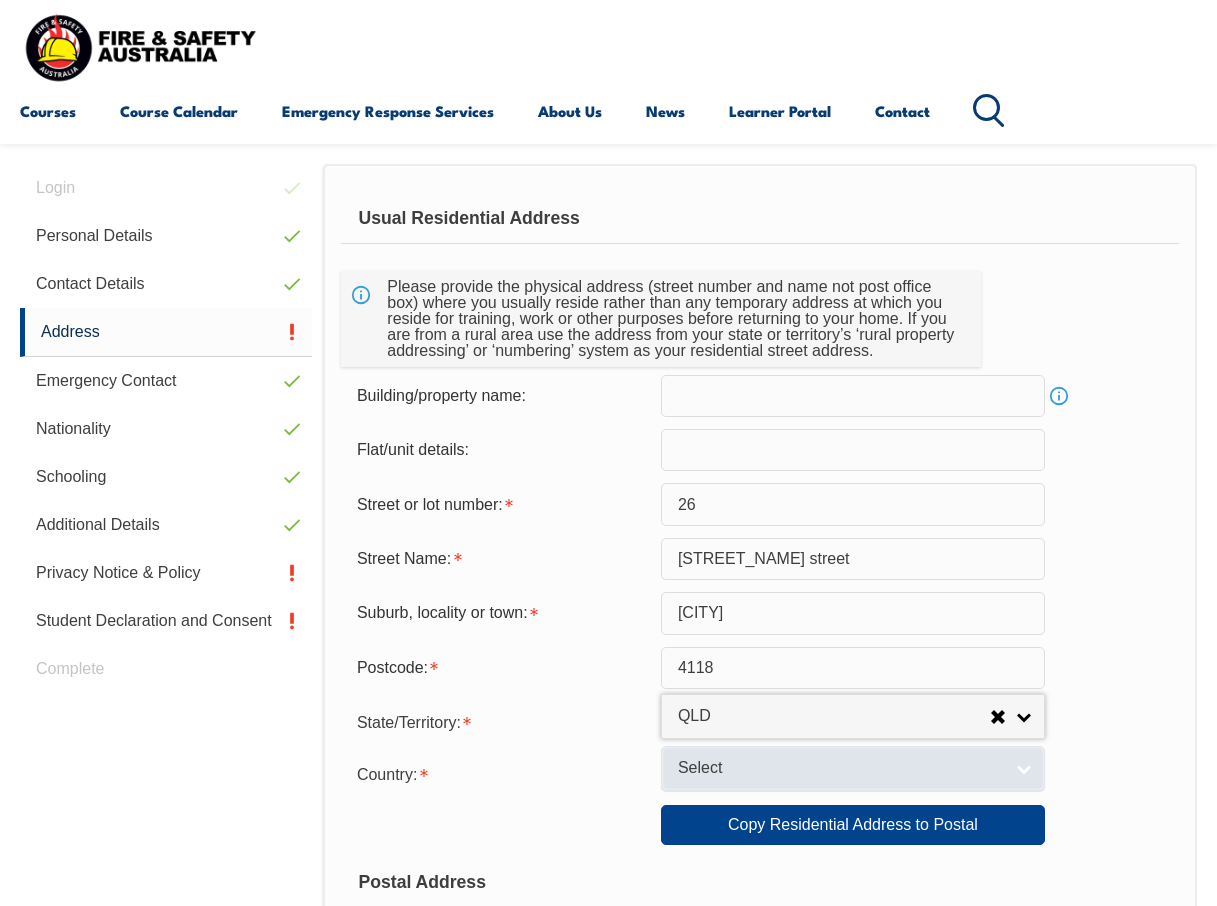 click on "Select" at bounding box center [840, 768] 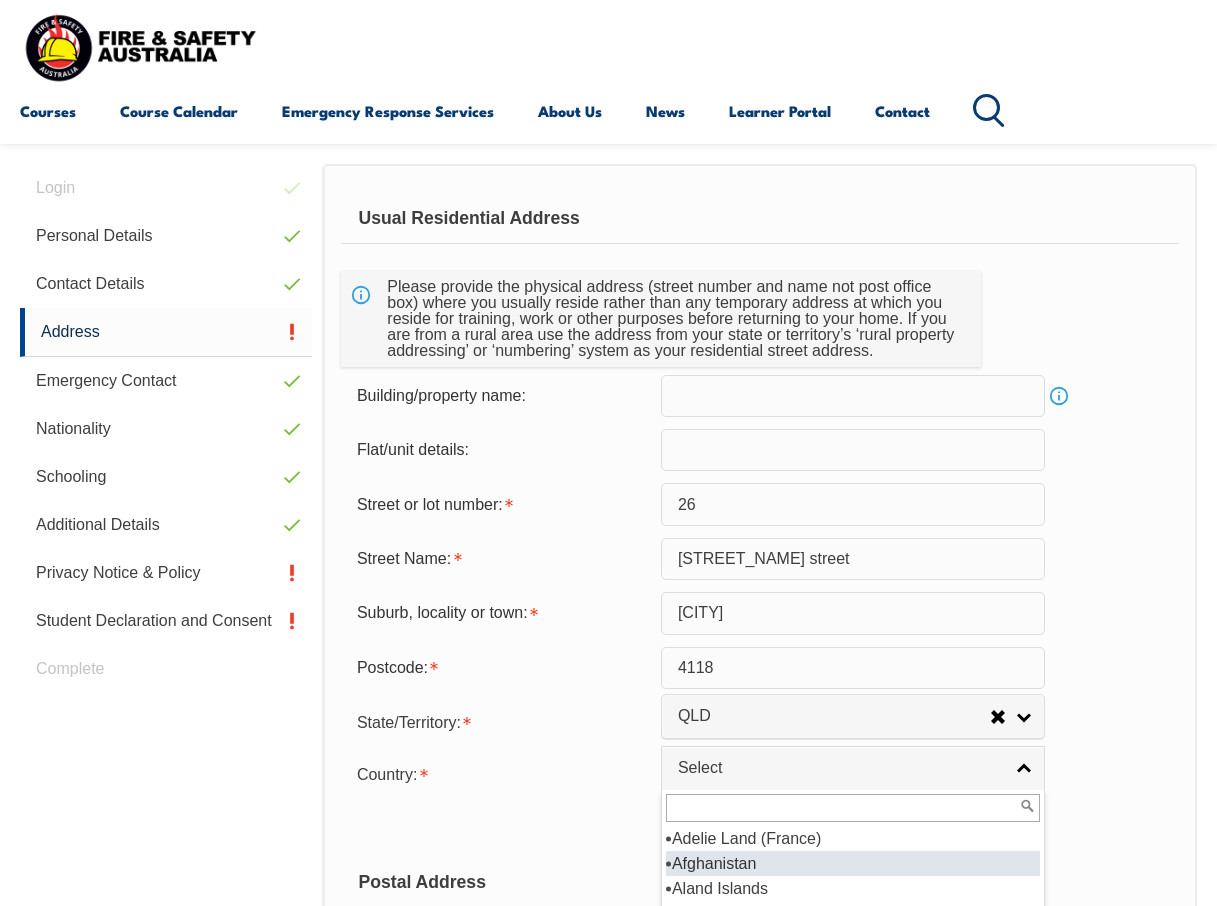 scroll, scrollTop: 400, scrollLeft: 0, axis: vertical 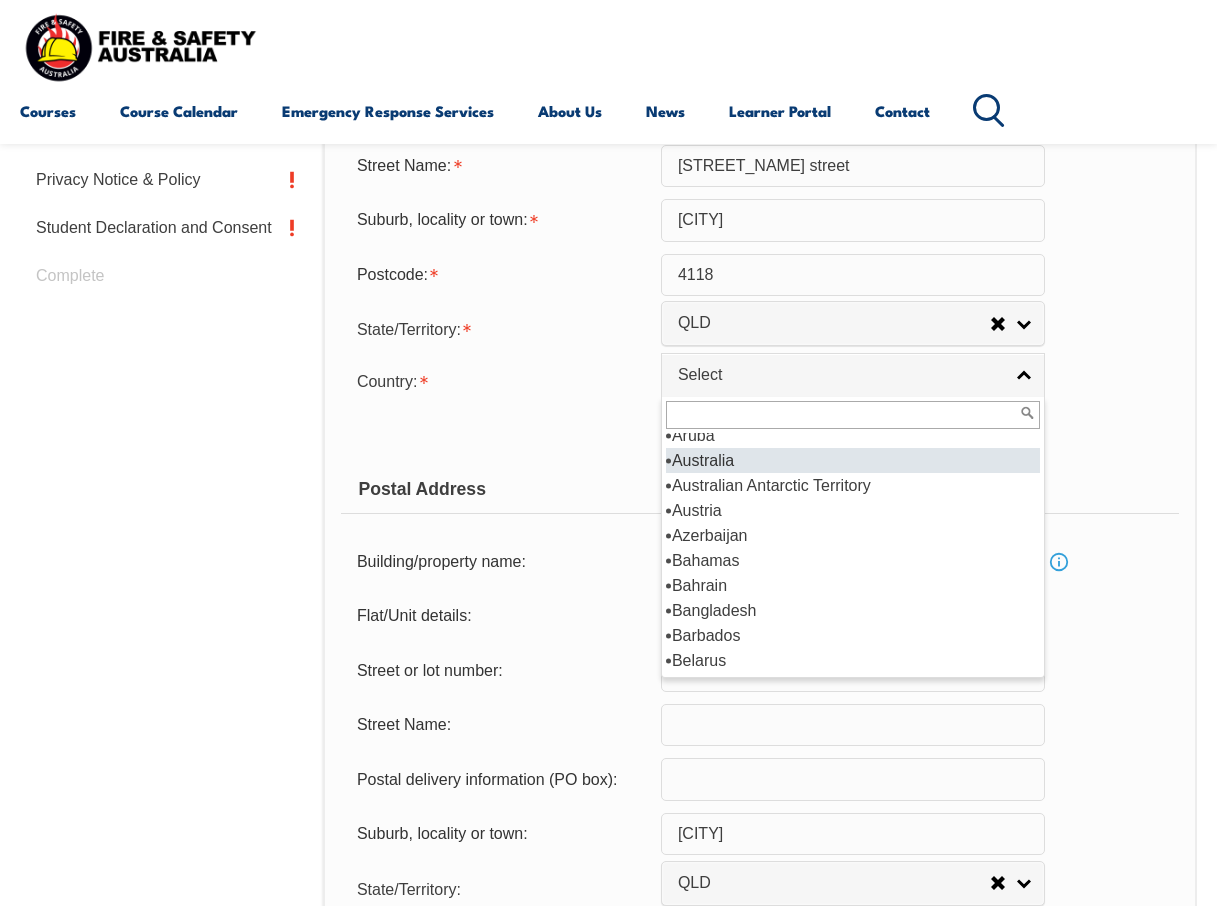 click on "Australia" at bounding box center (853, 460) 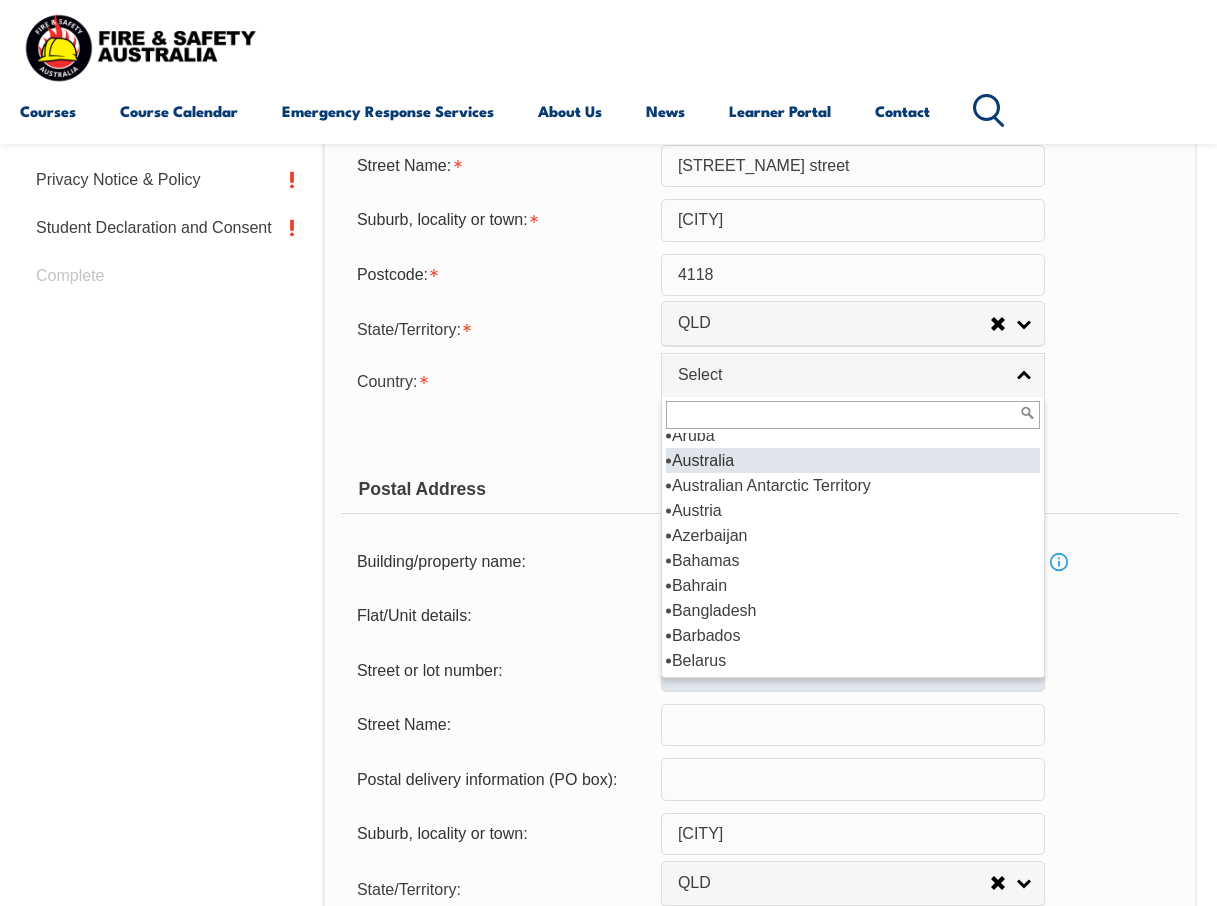 select on "1101" 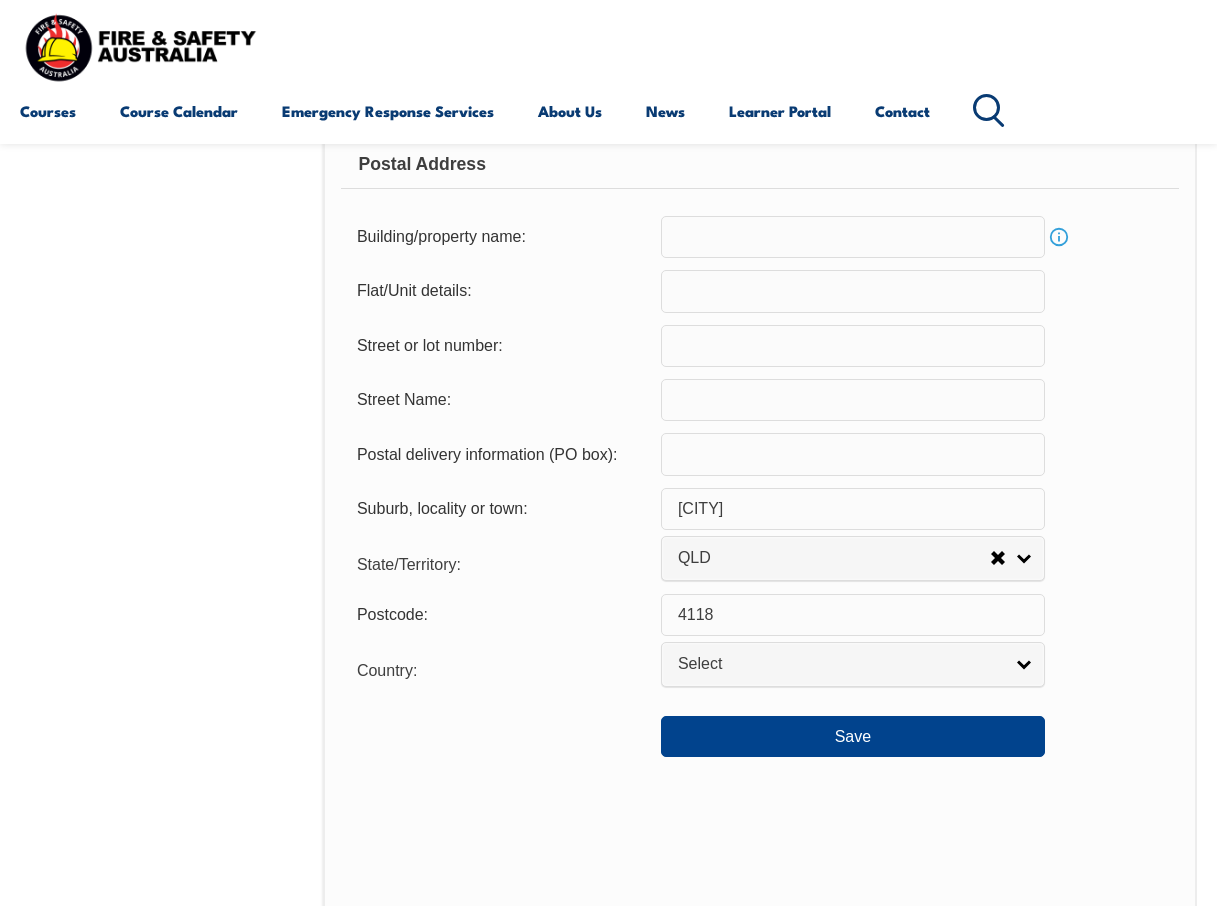 scroll, scrollTop: 1207, scrollLeft: 0, axis: vertical 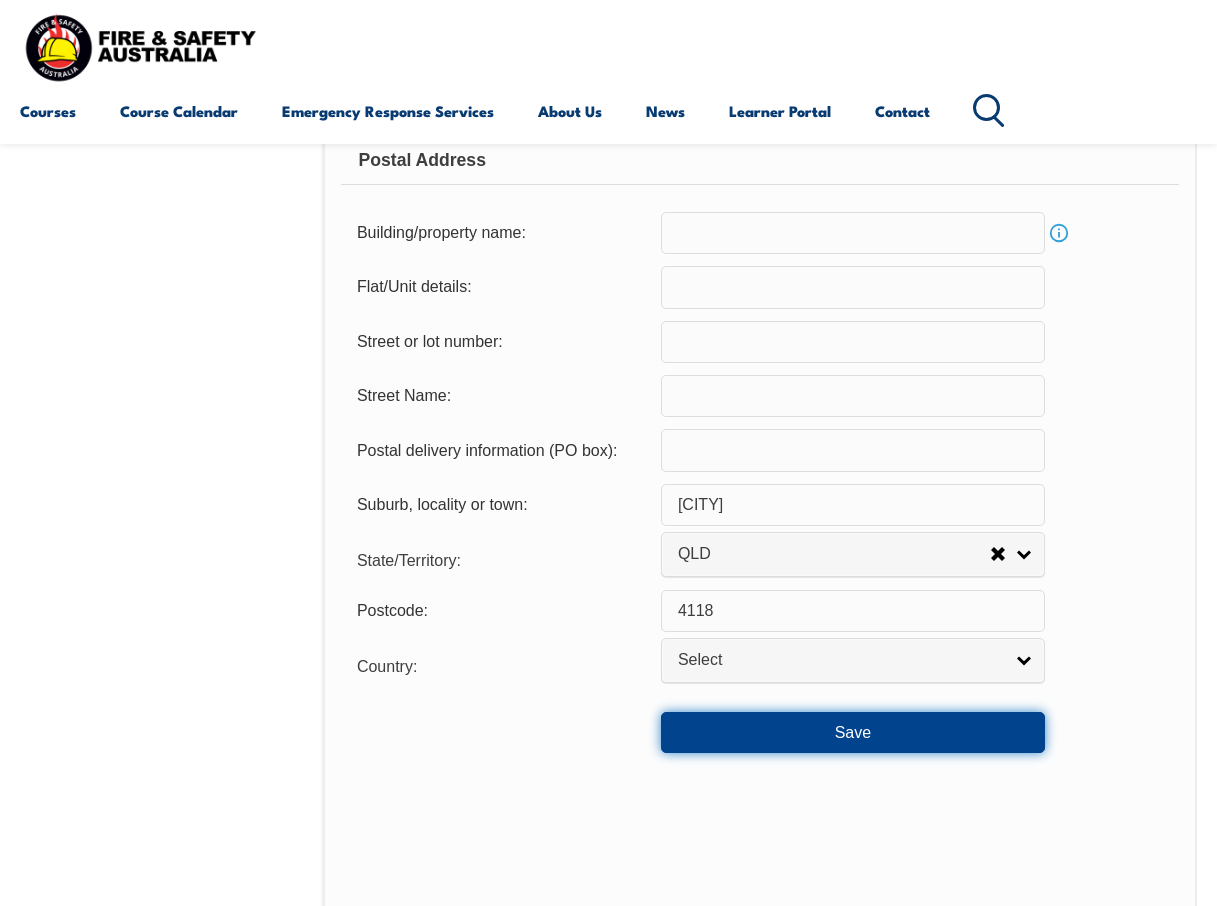 click on "Save" at bounding box center (853, 732) 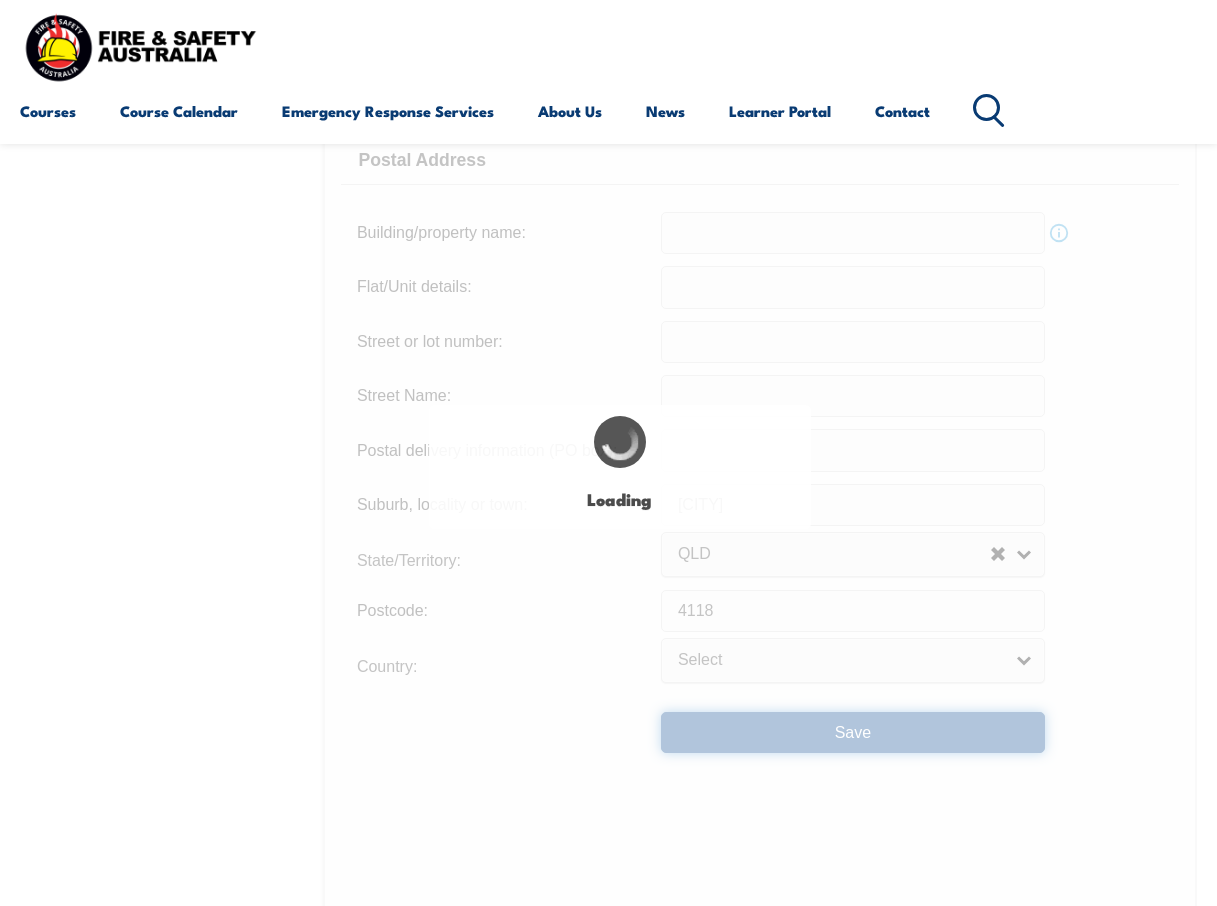 scroll, scrollTop: 0, scrollLeft: 0, axis: both 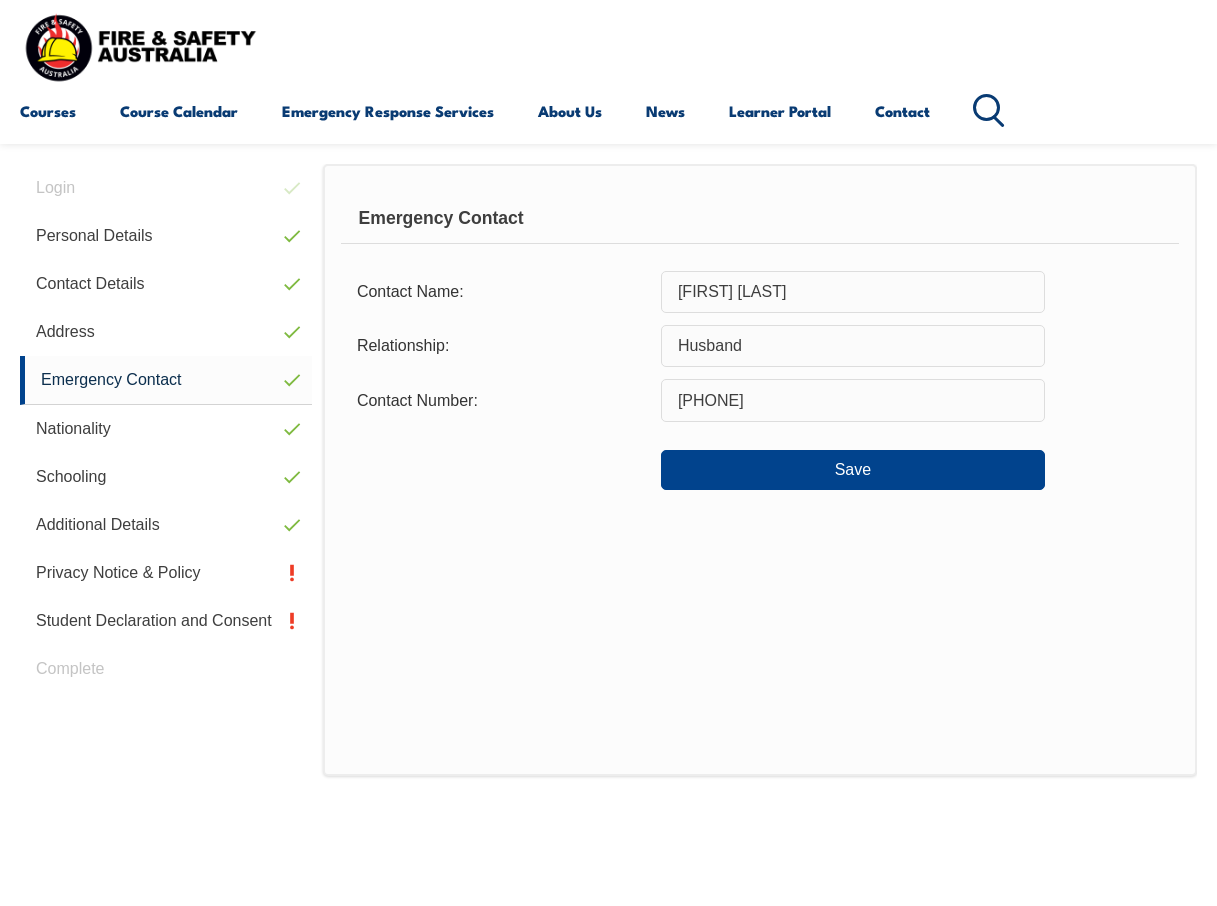 click on "Emergency Contact  Contact Name: [FIRST] [LAST] Relationship: Husband Contact Number: [PHONE] Save" at bounding box center (760, 470) 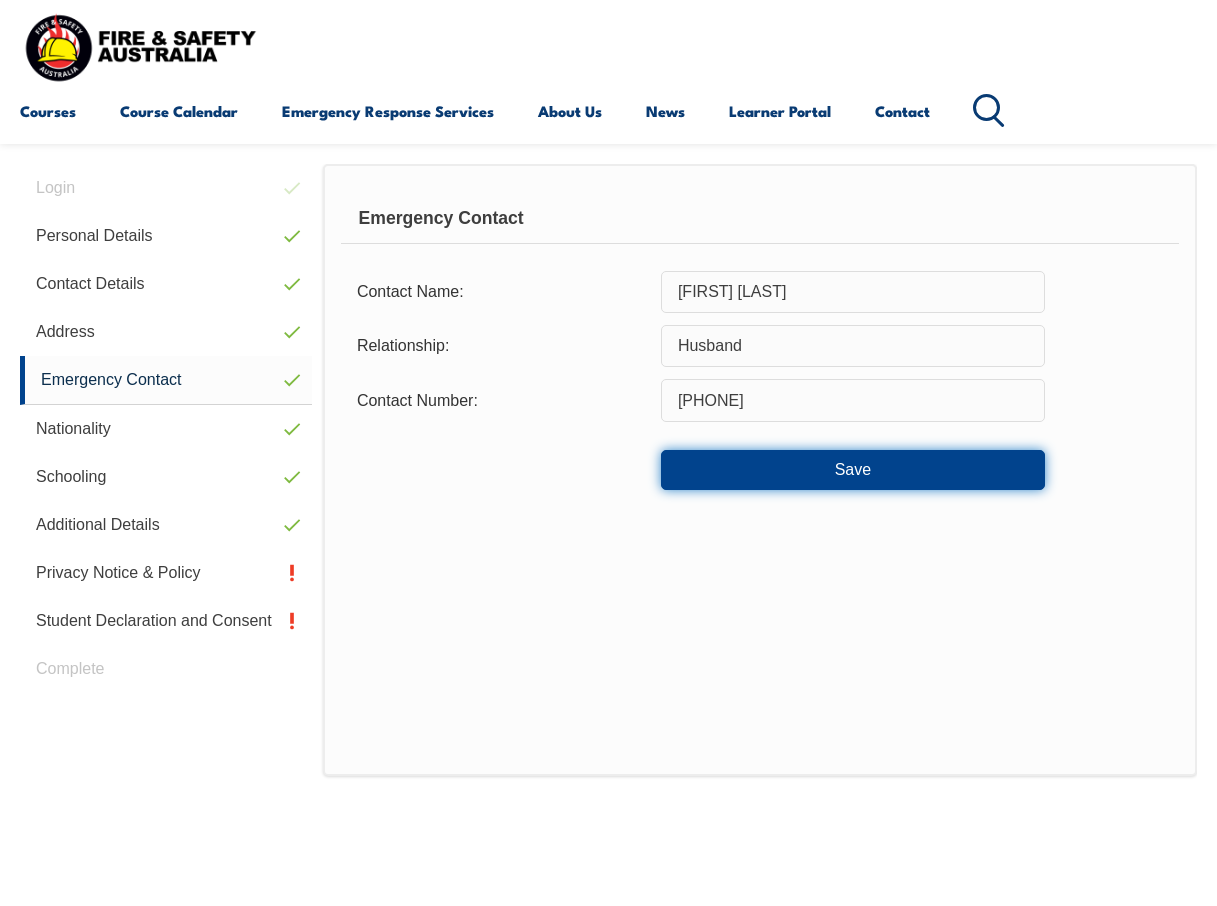 click on "Save" at bounding box center [853, 470] 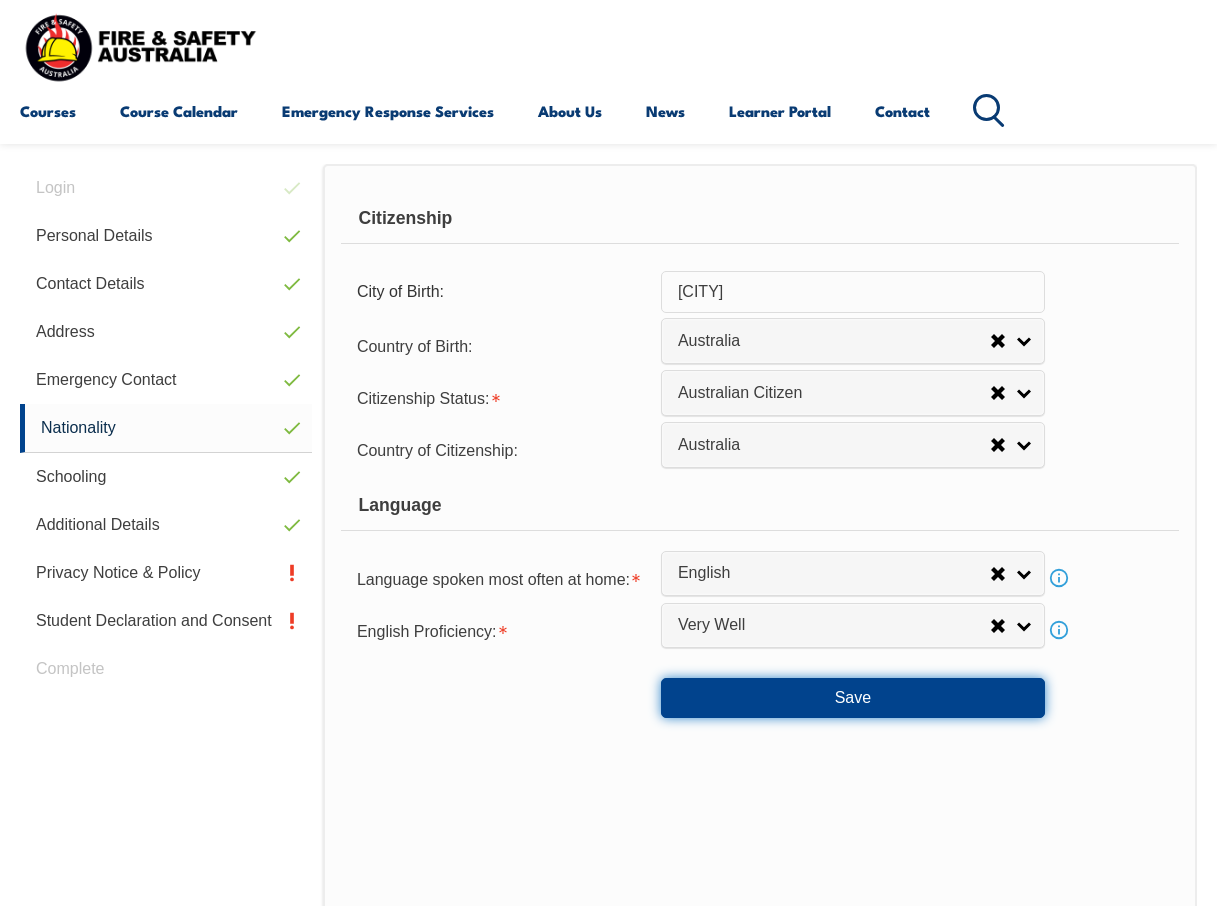 click on "Save" at bounding box center [853, 698] 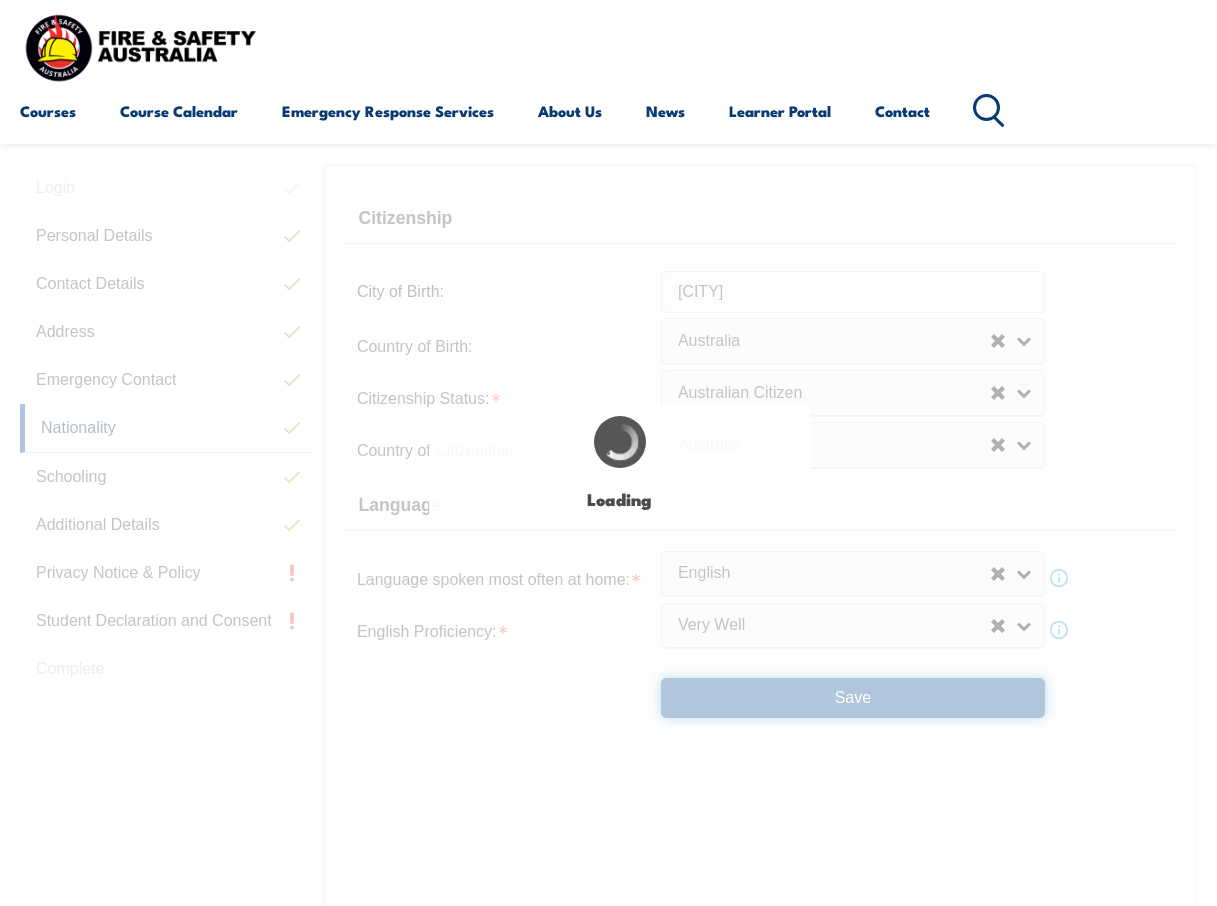 select on "false" 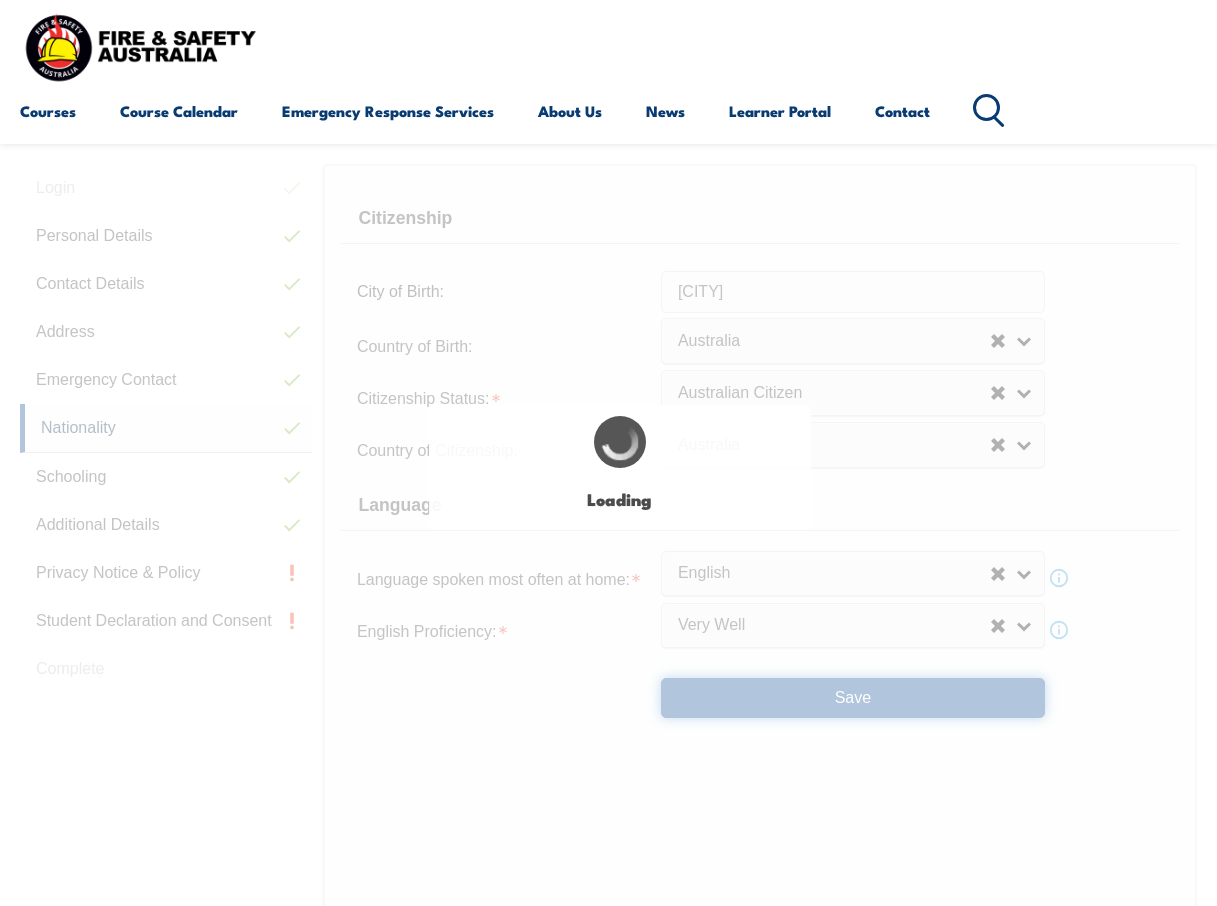 select on "true" 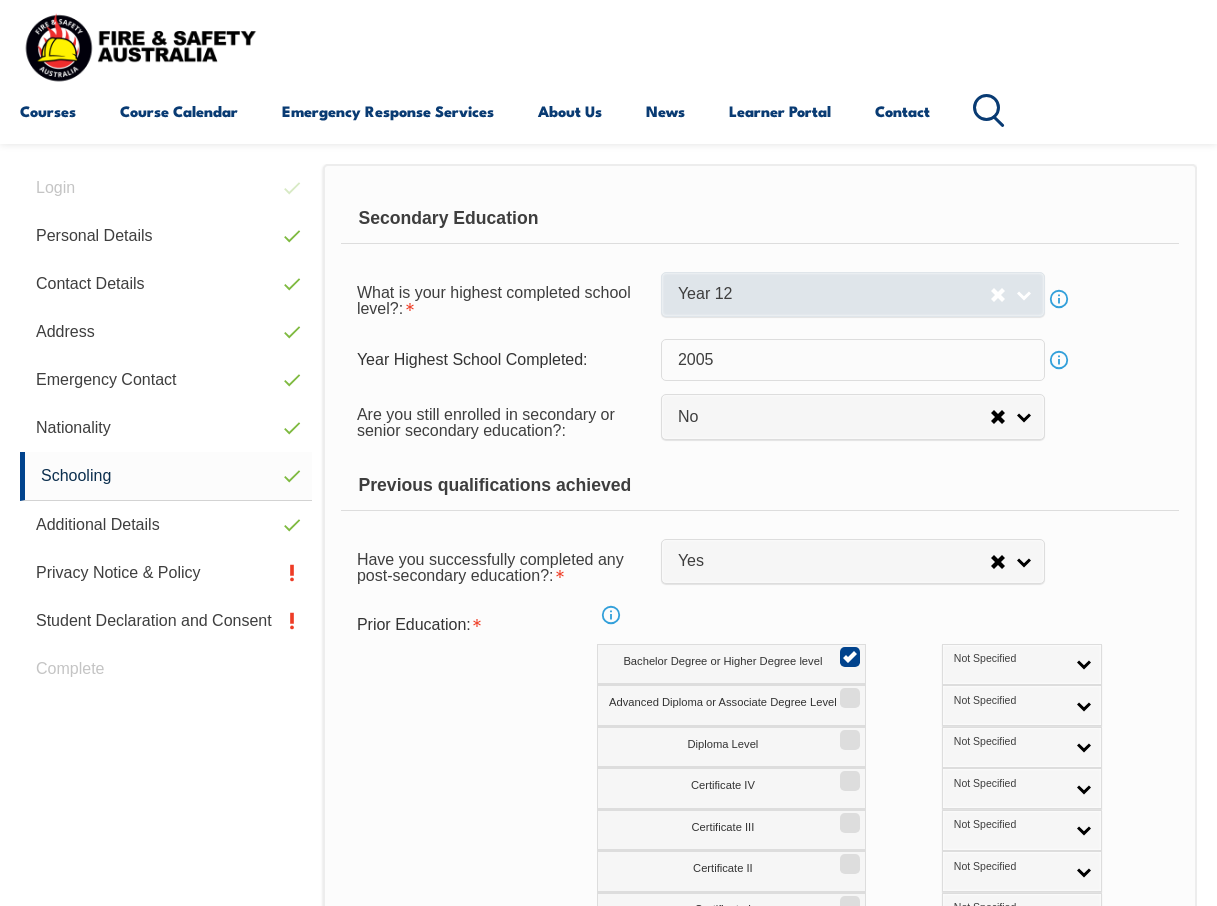 click on "Year 12" at bounding box center [853, 294] 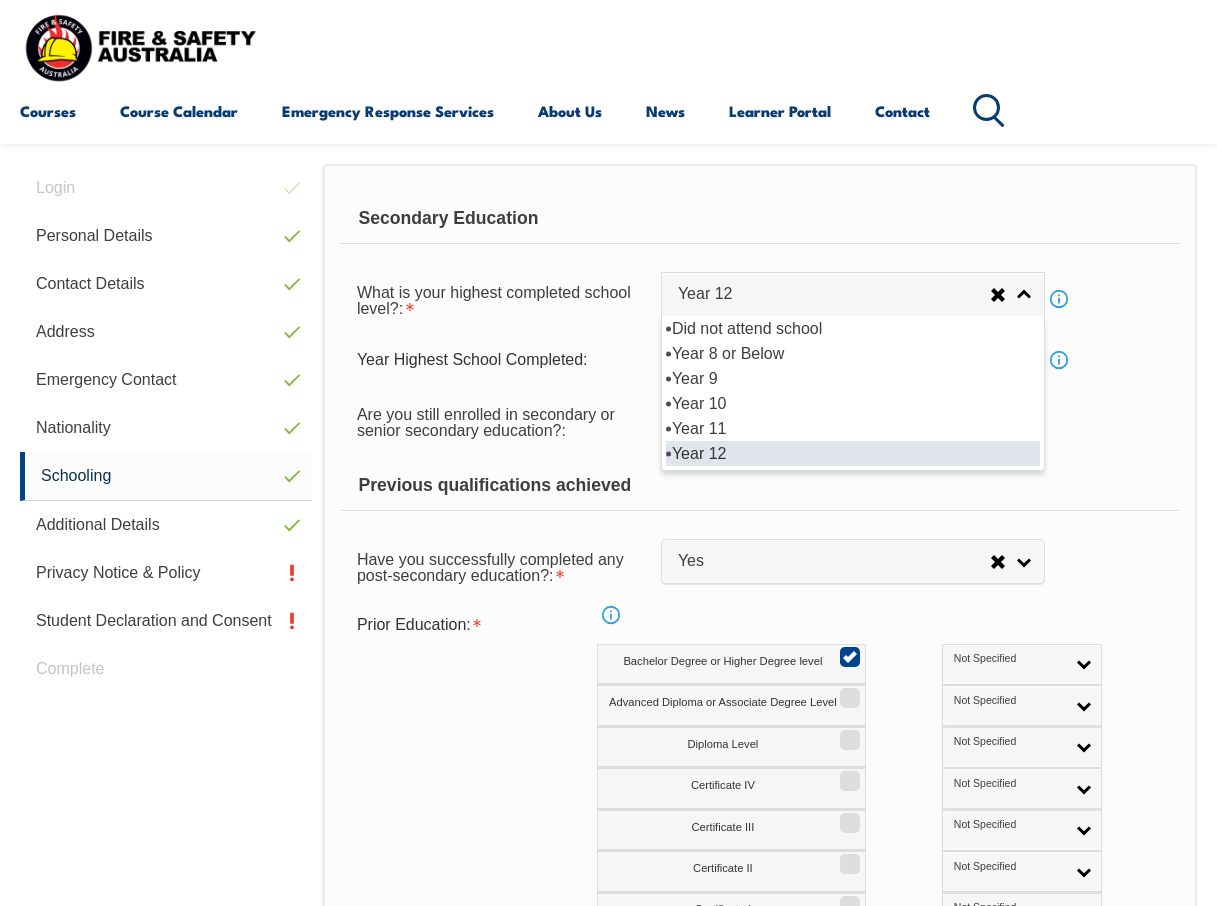 click on "Year 12" at bounding box center [853, 453] 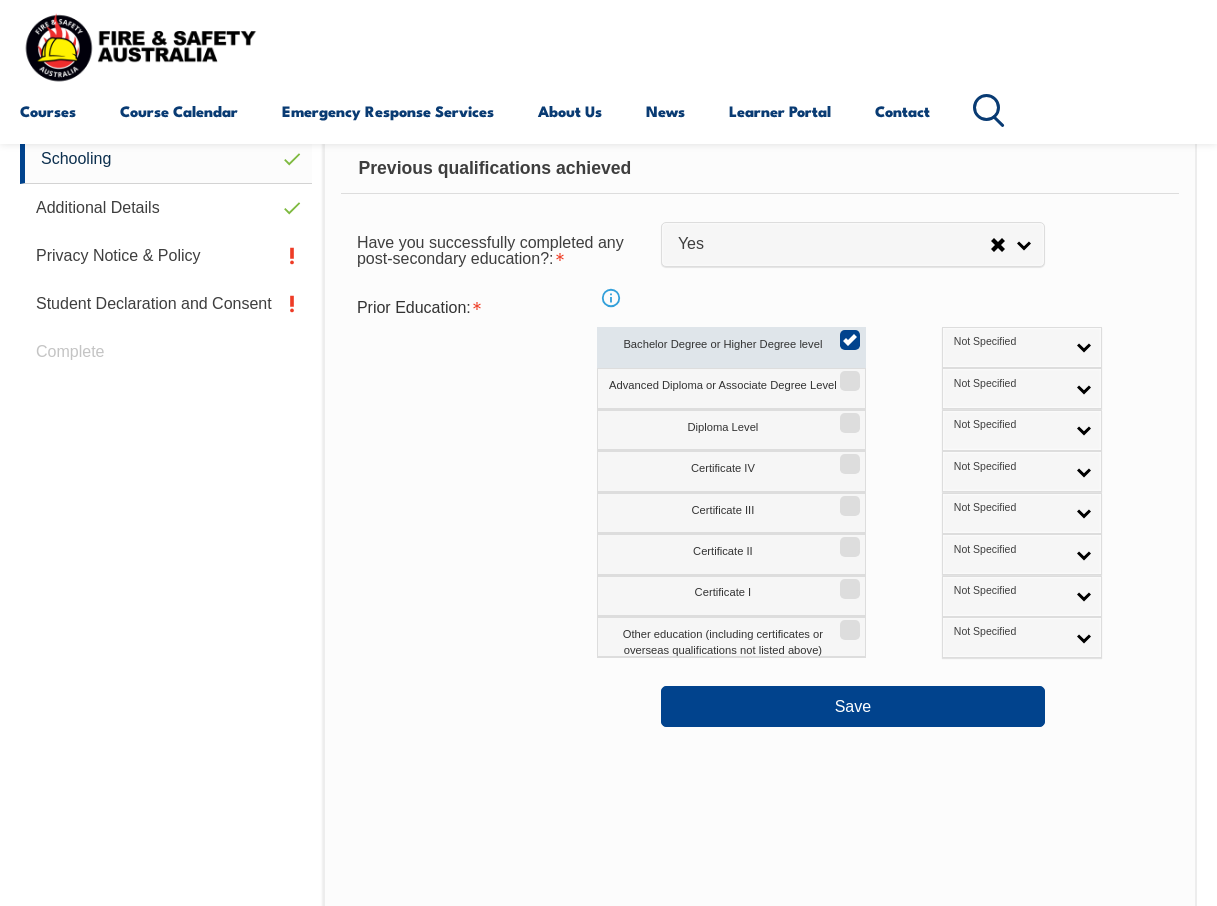 scroll, scrollTop: 885, scrollLeft: 0, axis: vertical 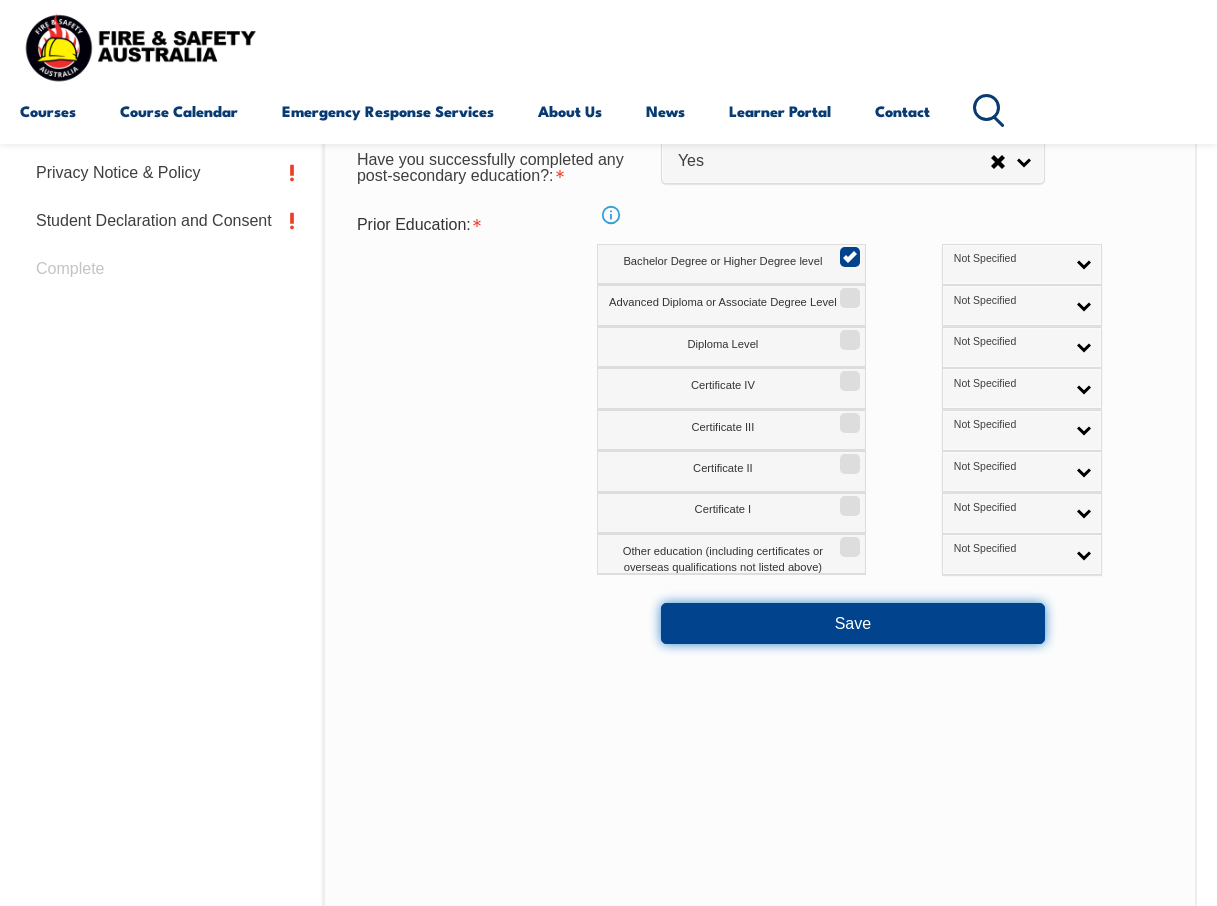 click on "Save" at bounding box center (853, 623) 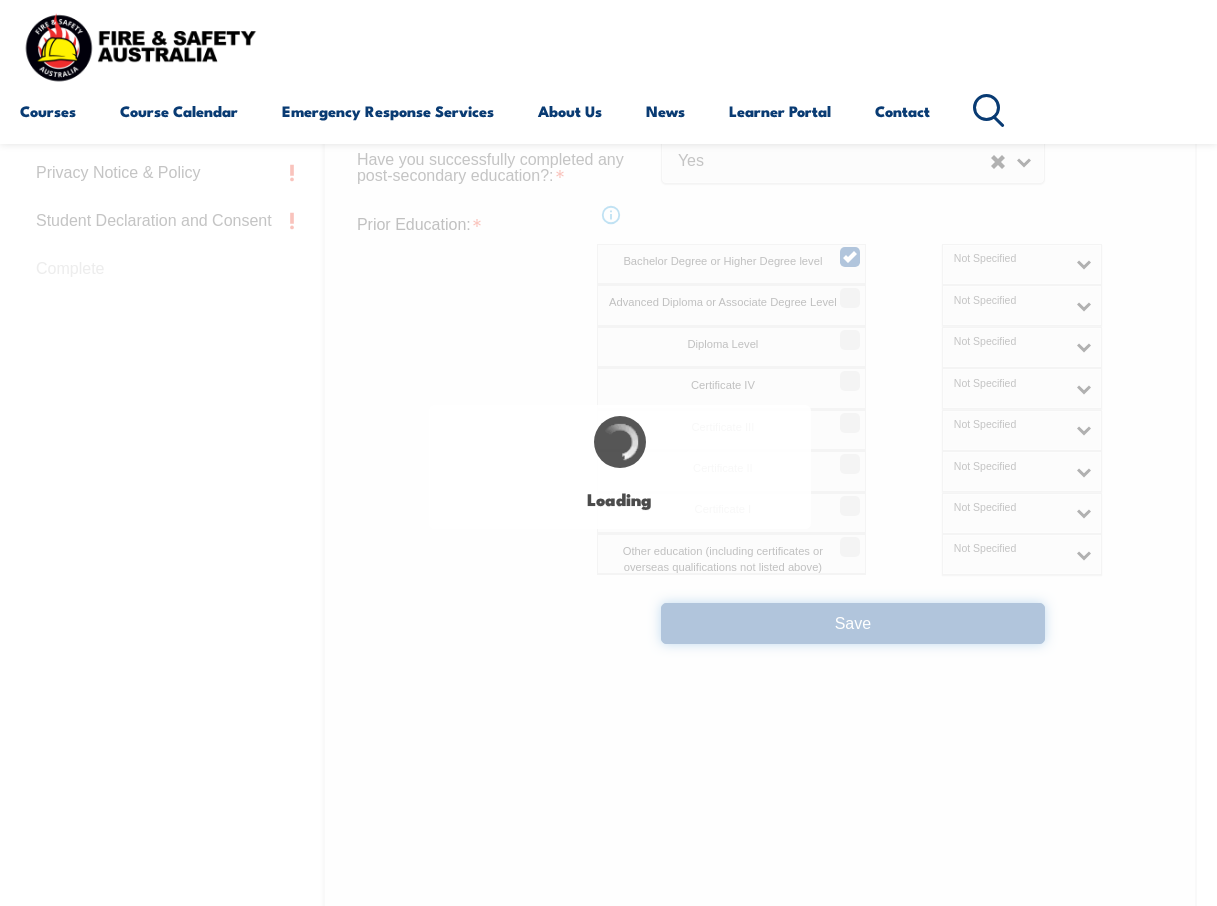 select on "false" 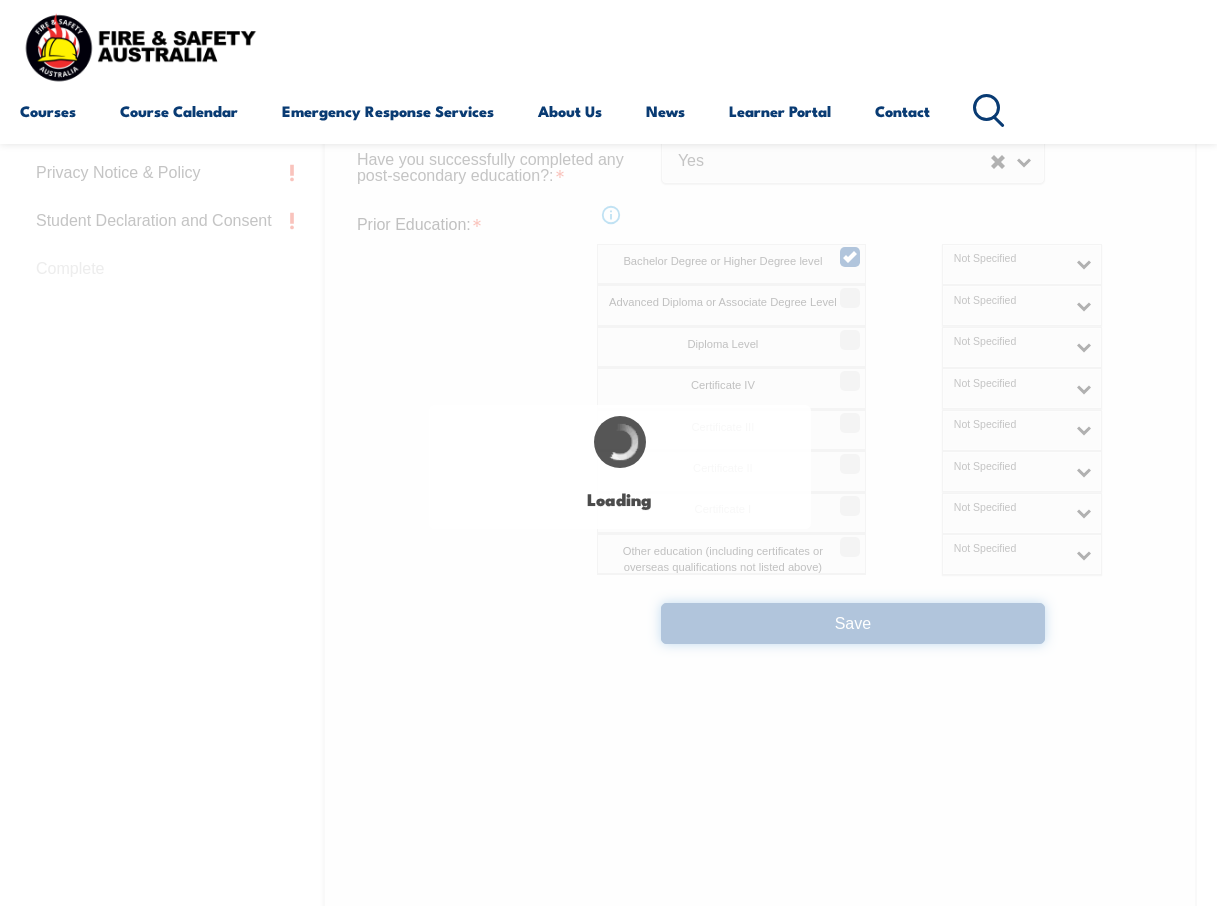 select on "false" 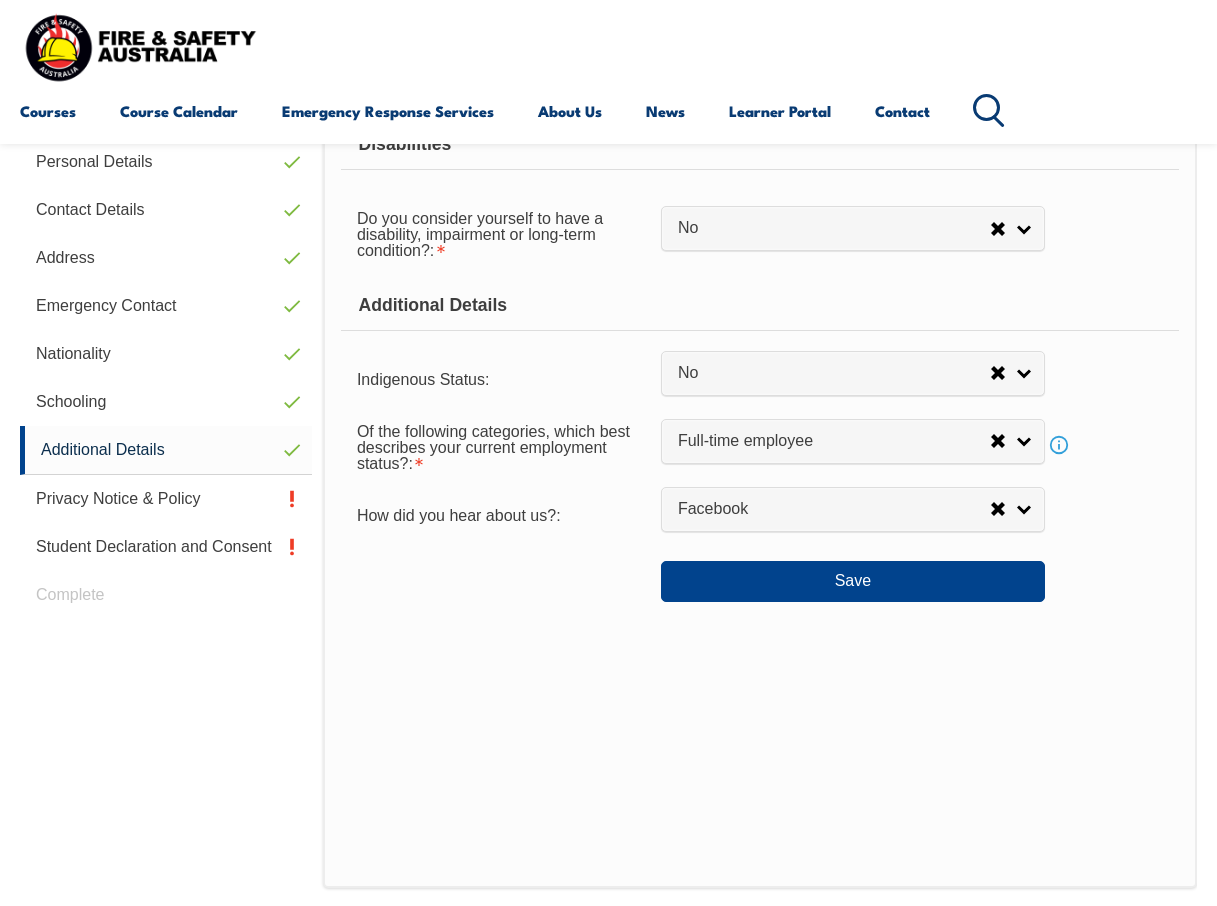 scroll, scrollTop: 485, scrollLeft: 0, axis: vertical 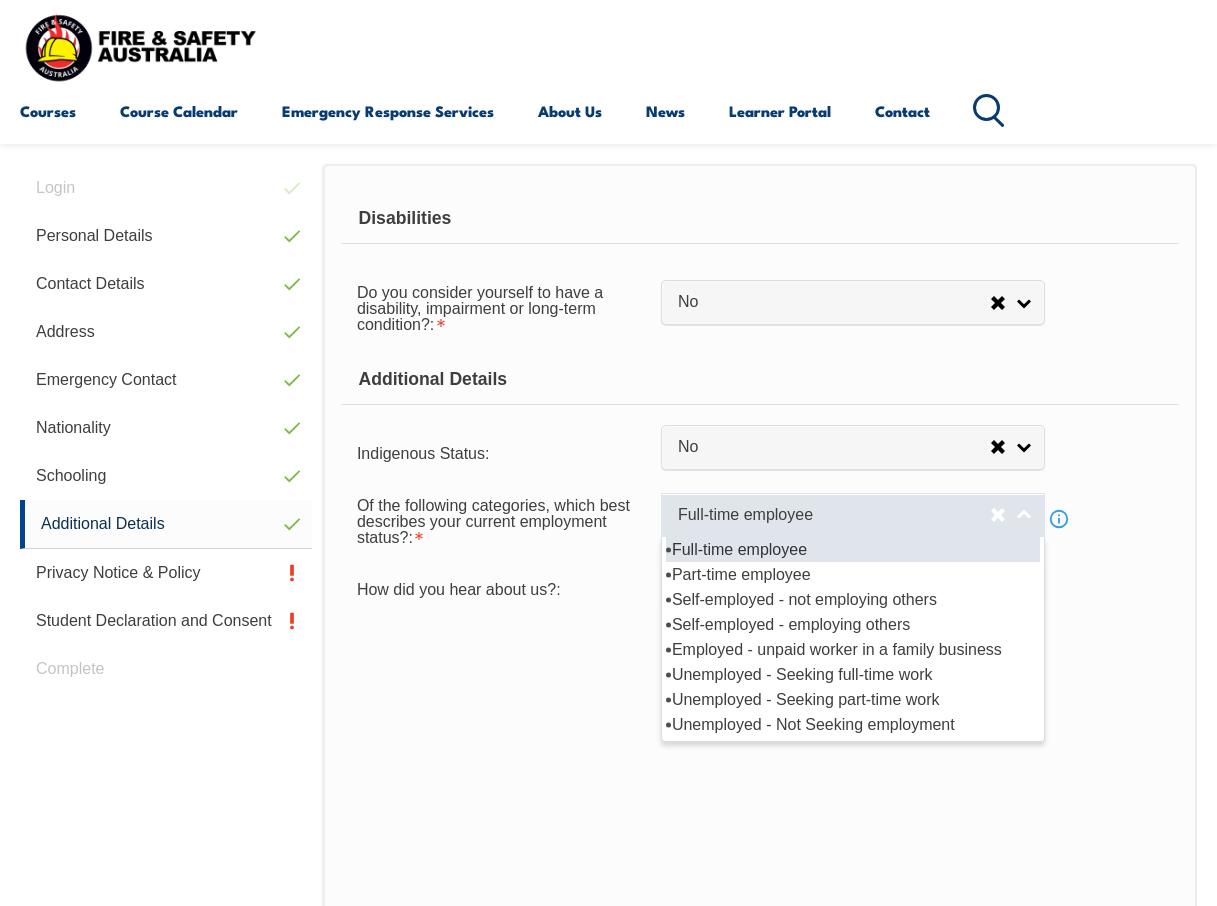 click on "Full-time employee" at bounding box center [834, 515] 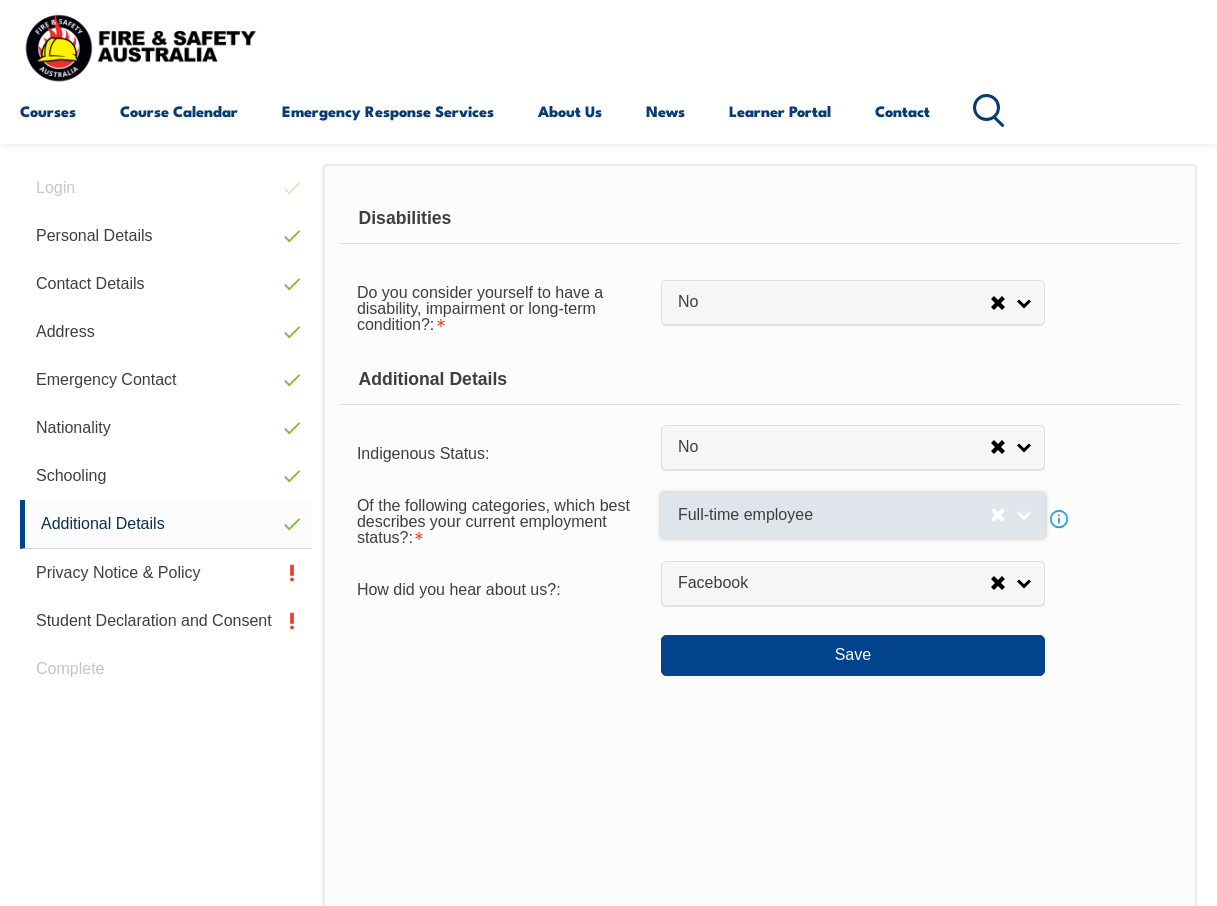 click on "Full-time employee" at bounding box center (853, 515) 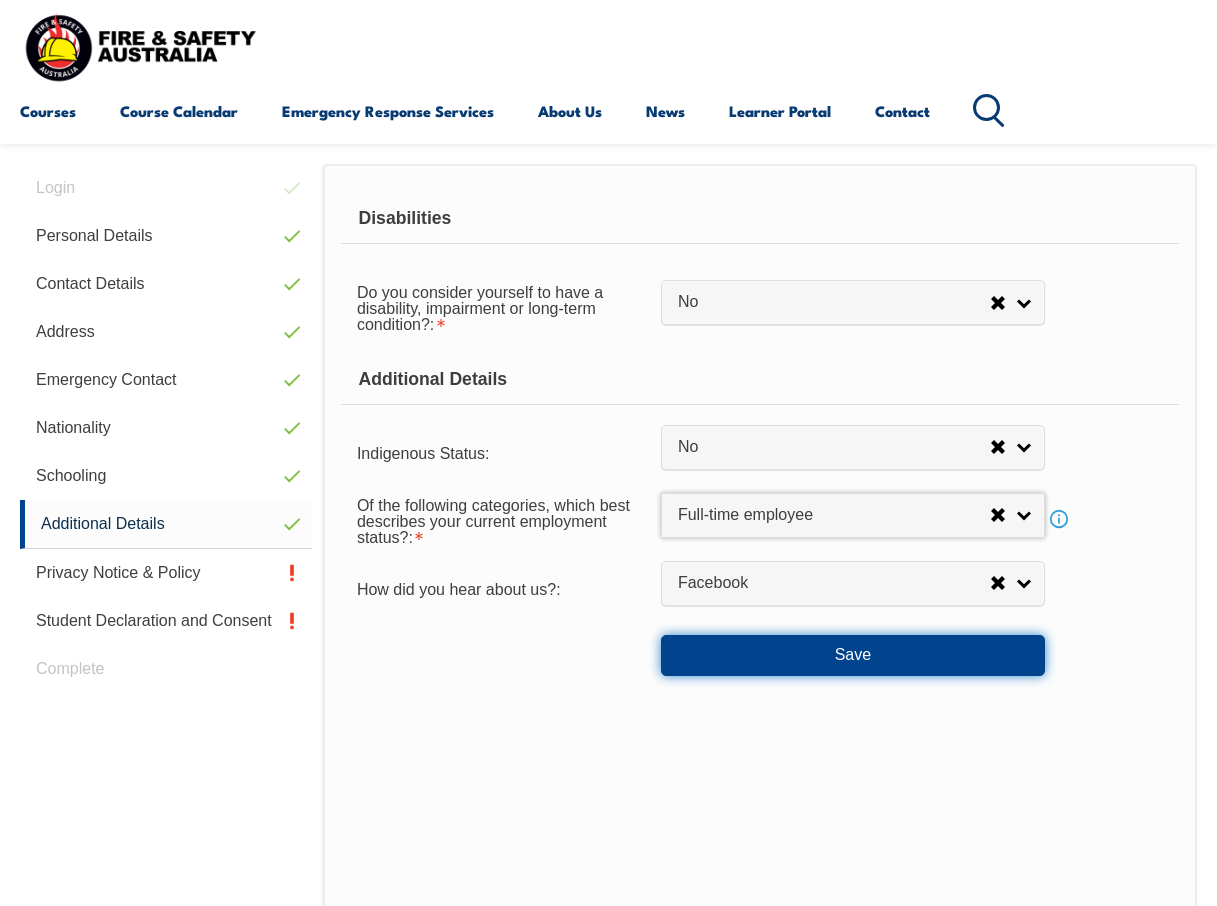 drag, startPoint x: 805, startPoint y: 668, endPoint x: 809, endPoint y: 695, distance: 27.294687 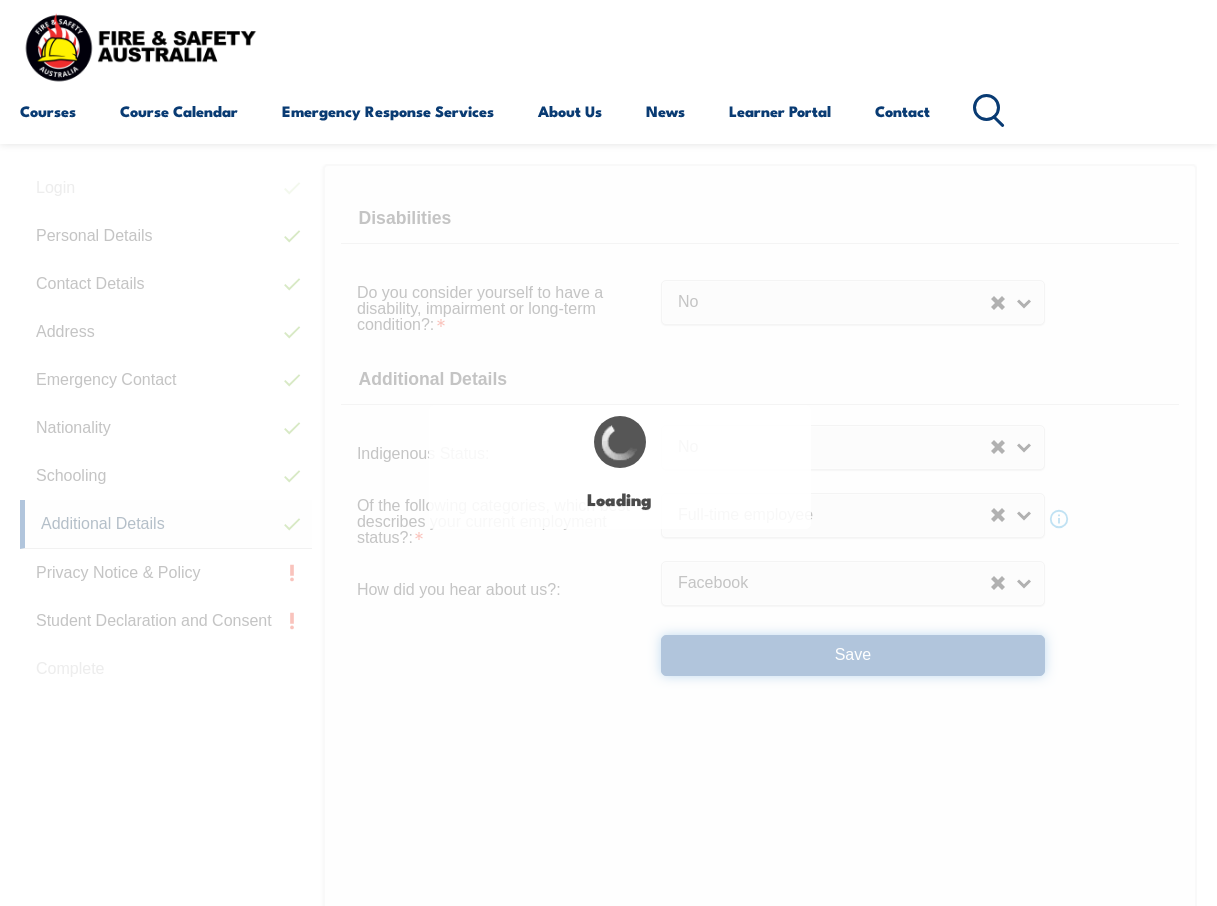 select on "false" 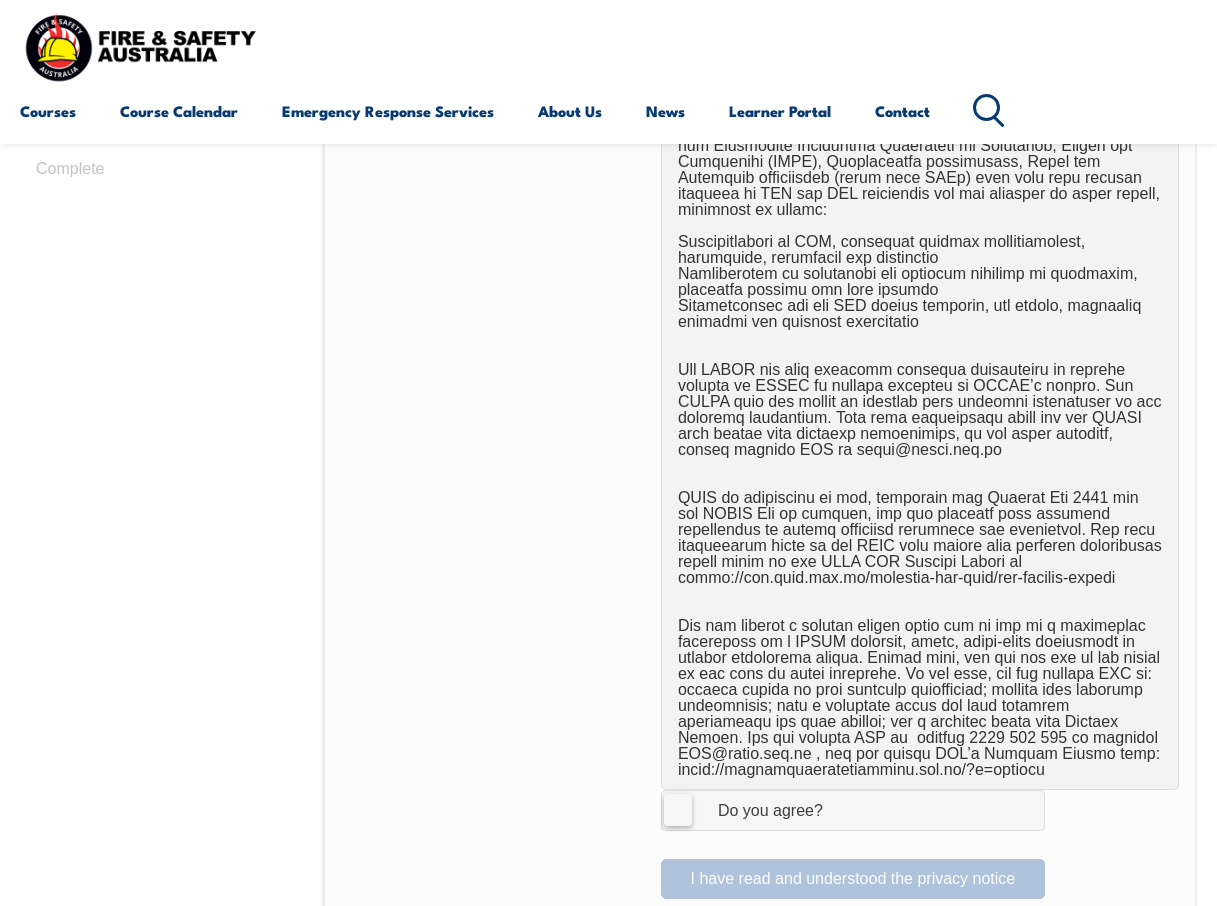 scroll, scrollTop: 1485, scrollLeft: 0, axis: vertical 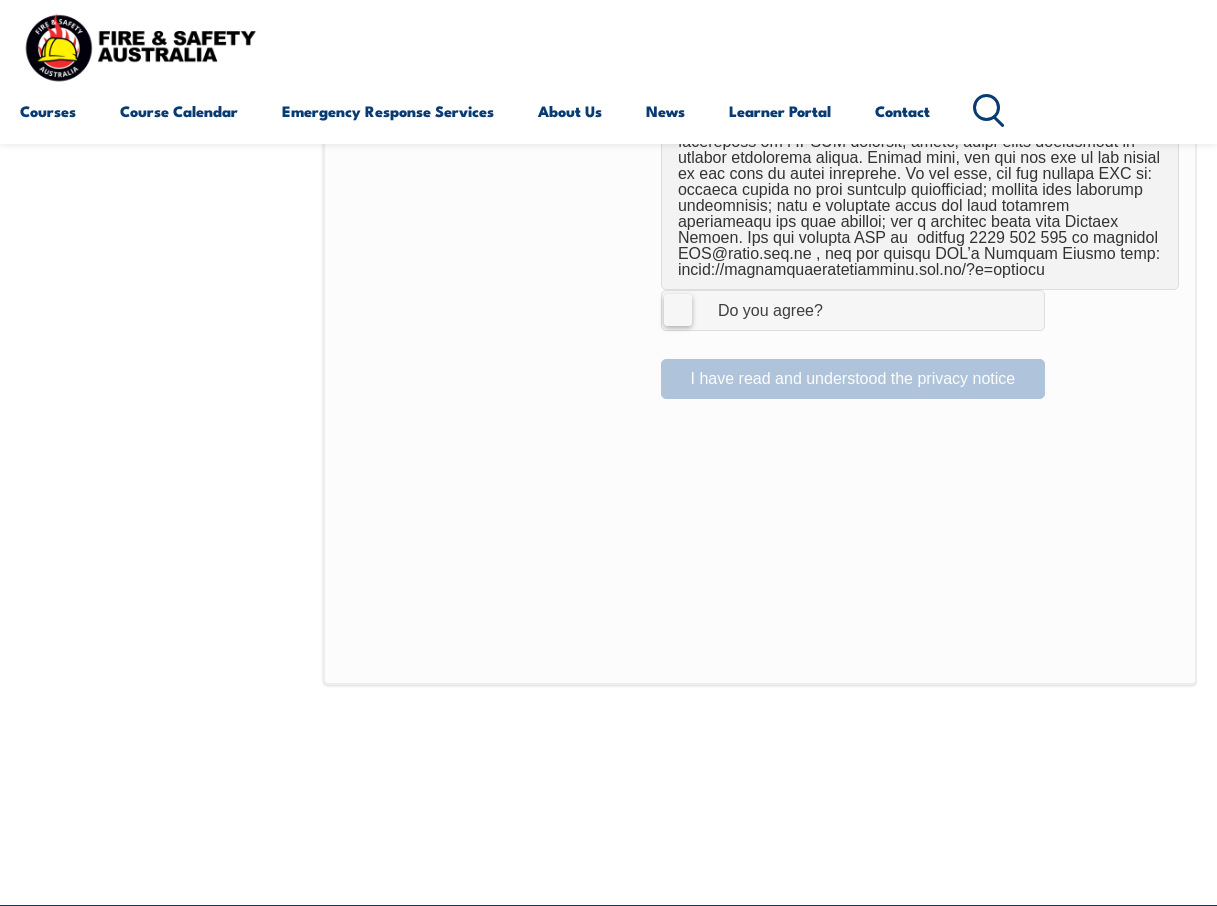 click on "I Agree Do you agree?" at bounding box center [853, 310] 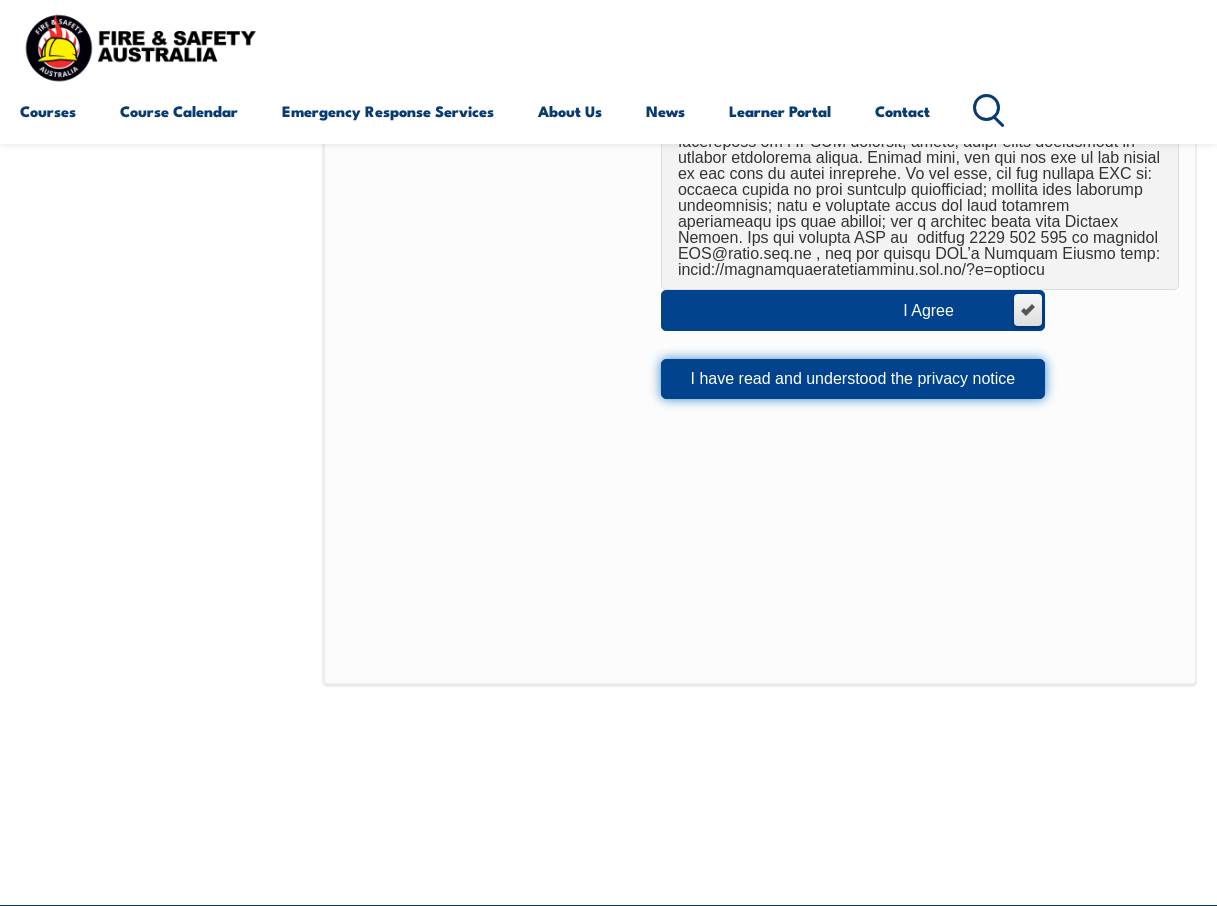 click on "I have read and understood the privacy notice" at bounding box center [853, 379] 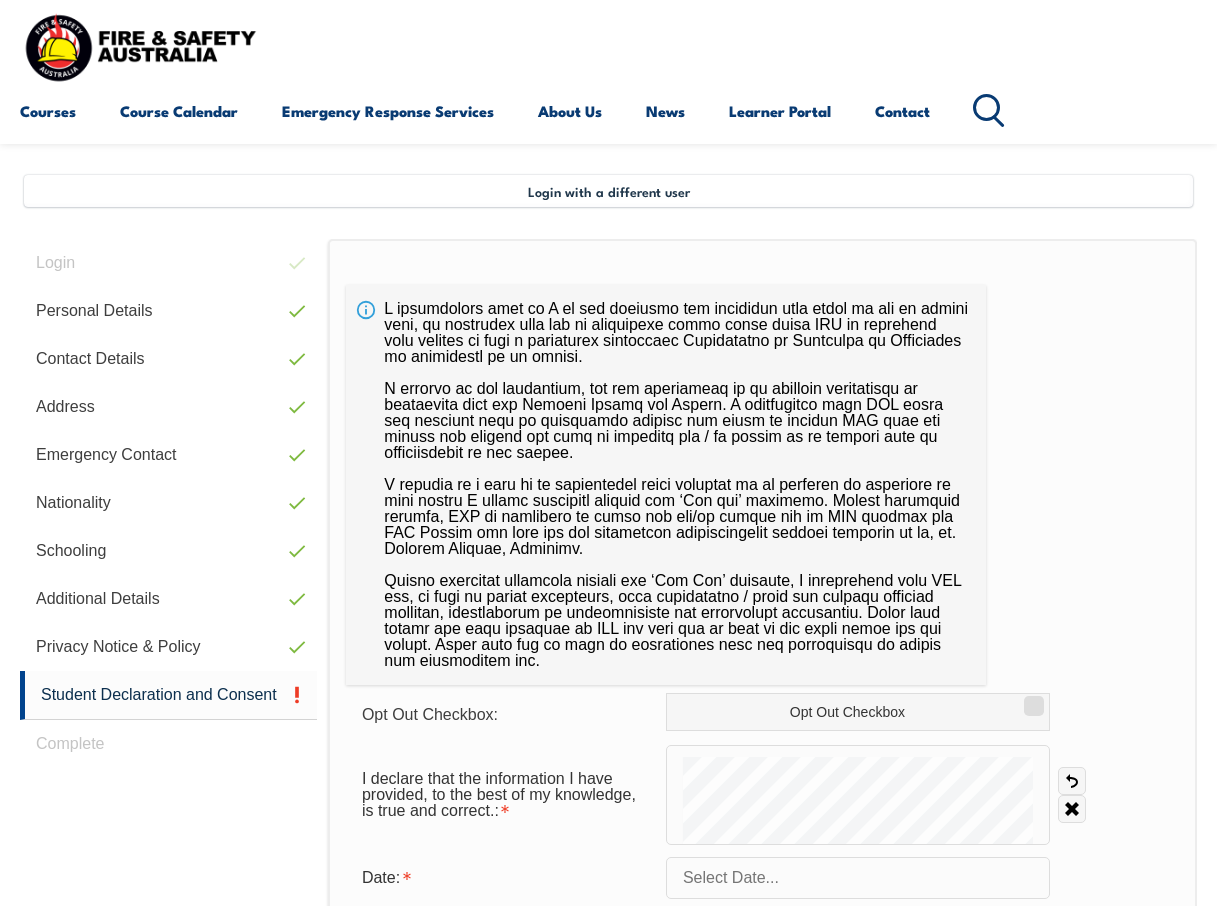 scroll, scrollTop: 678, scrollLeft: 0, axis: vertical 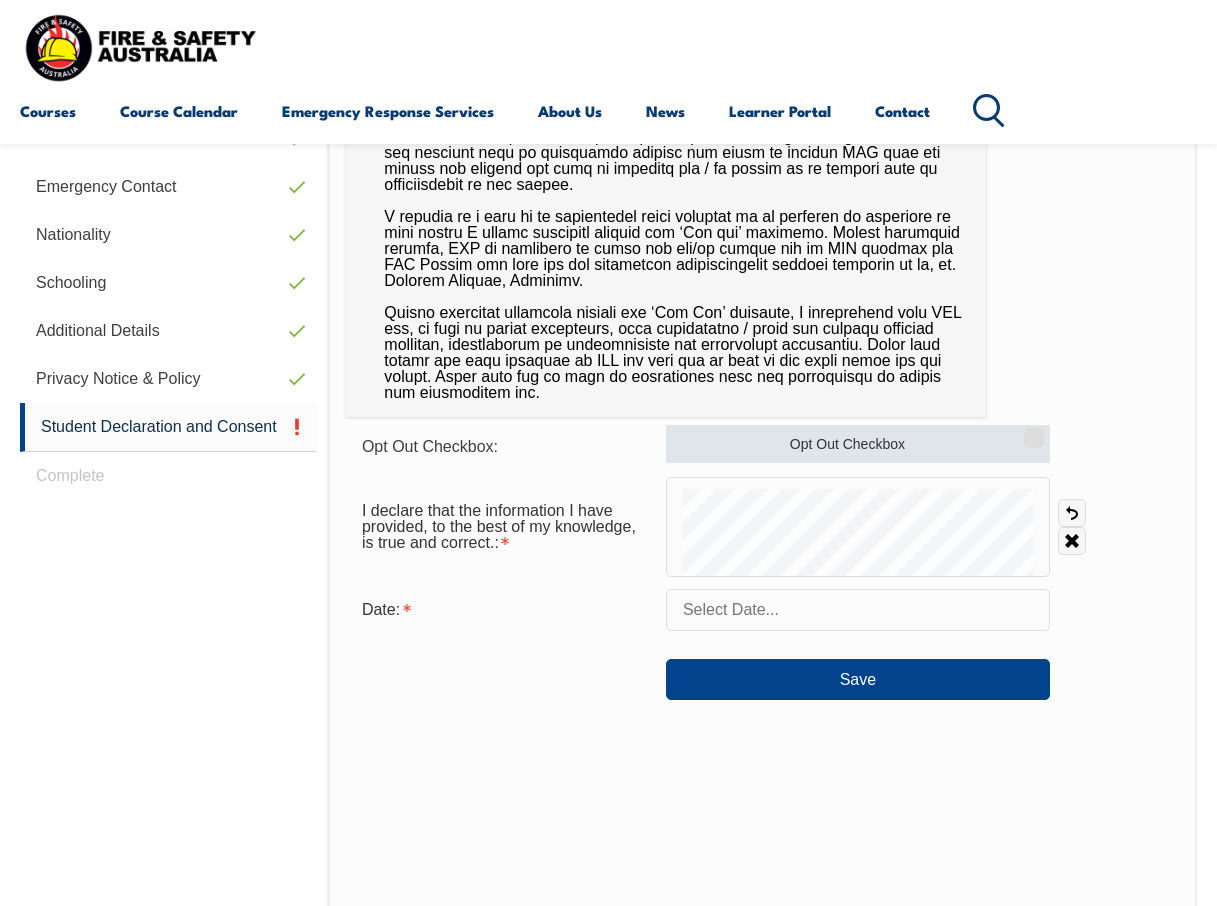 click on "Opt Out Checkbox" at bounding box center [858, 444] 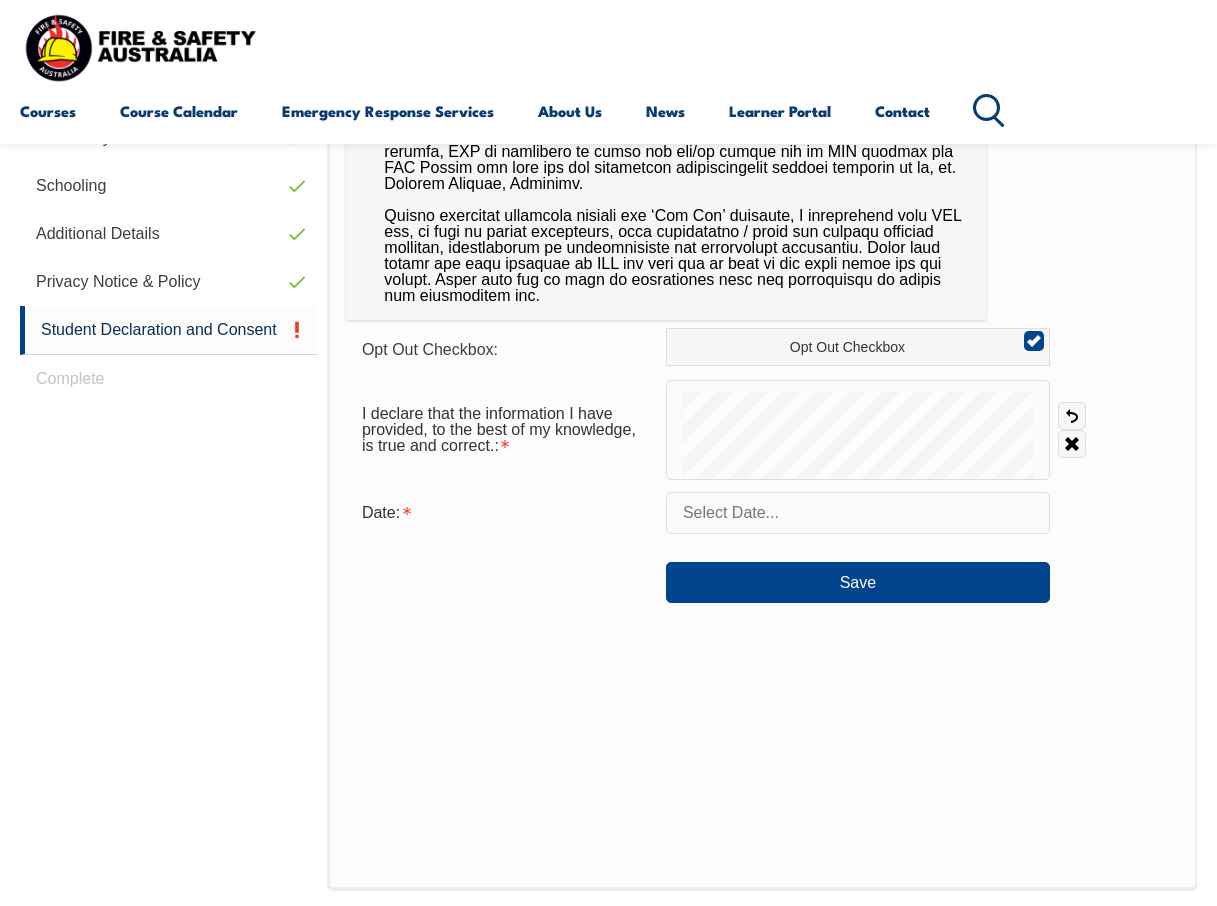 scroll, scrollTop: 778, scrollLeft: 0, axis: vertical 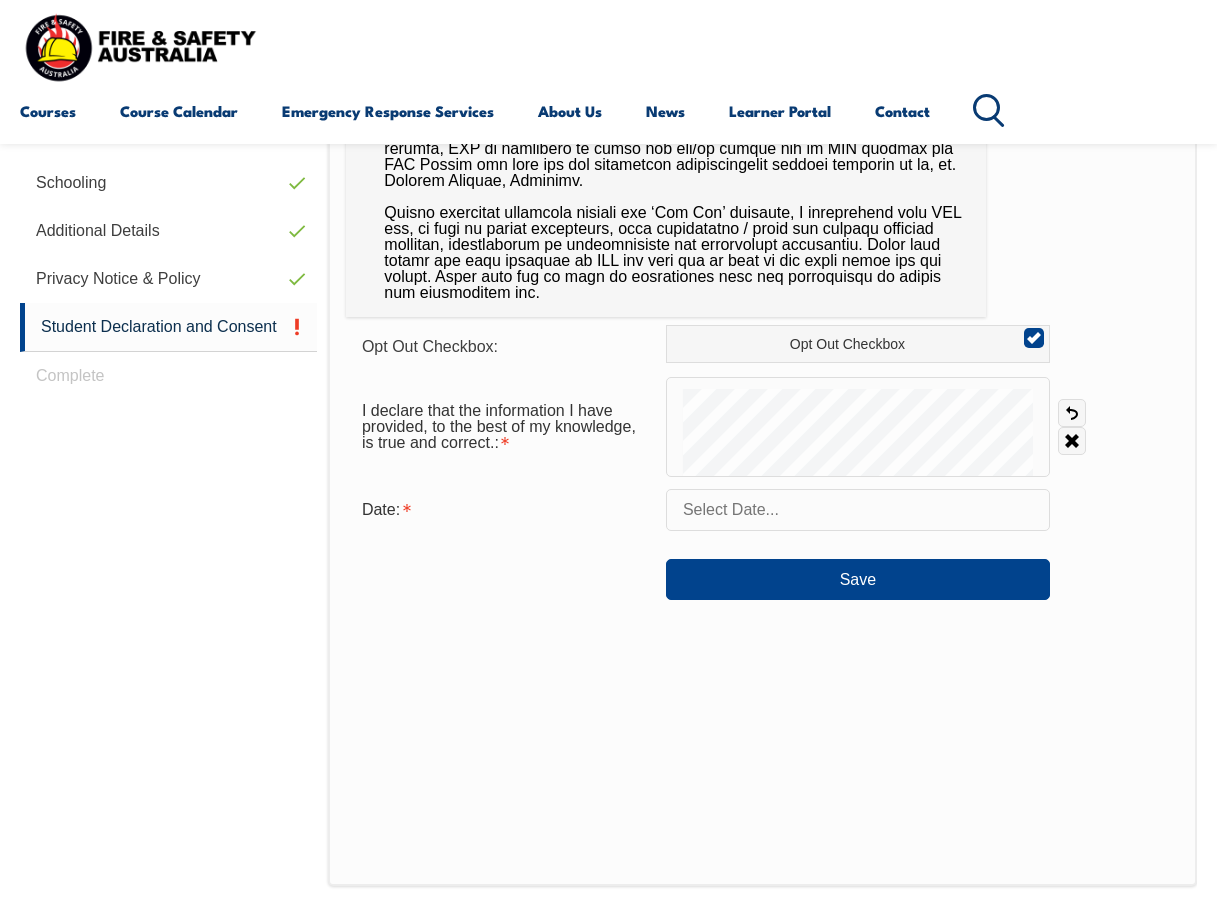 click at bounding box center [858, 510] 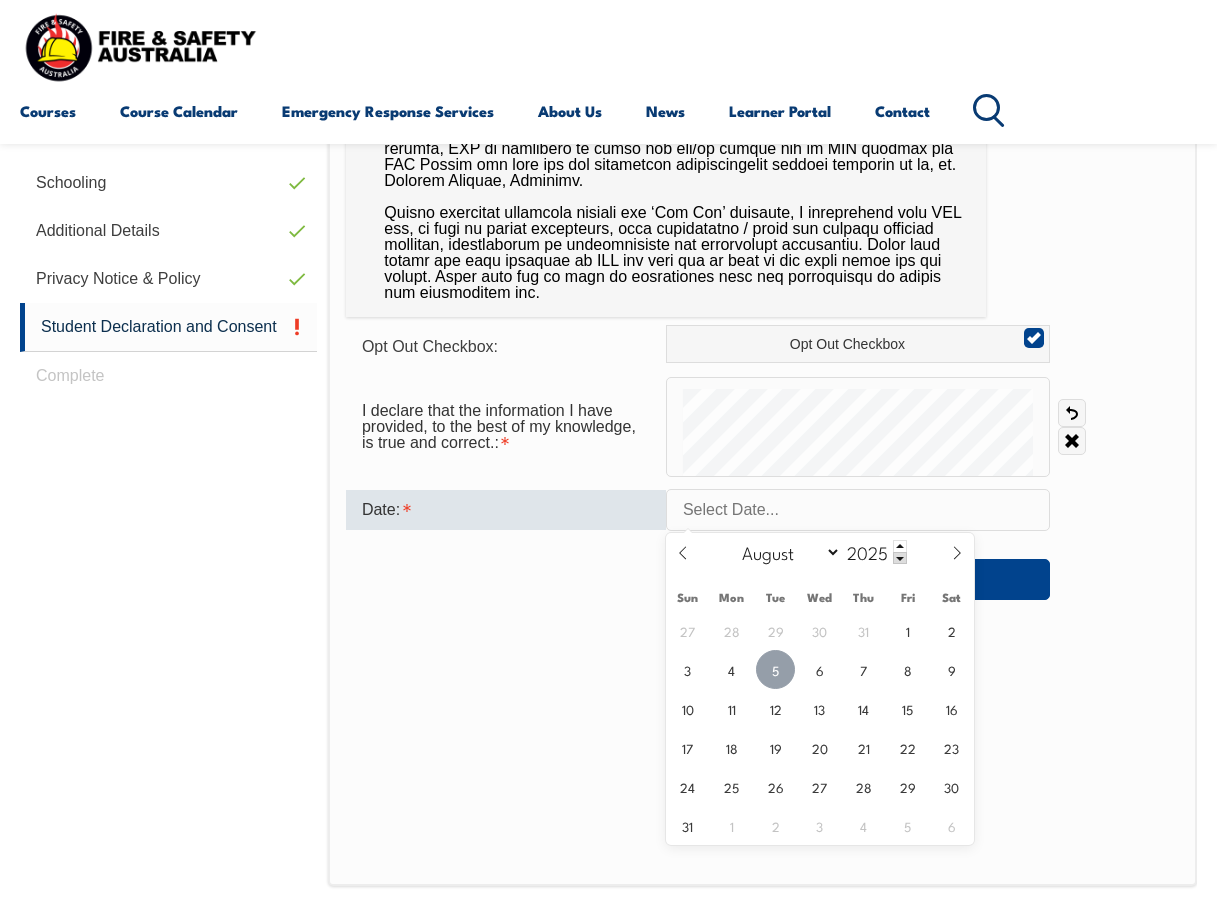 click on "5" at bounding box center (775, 669) 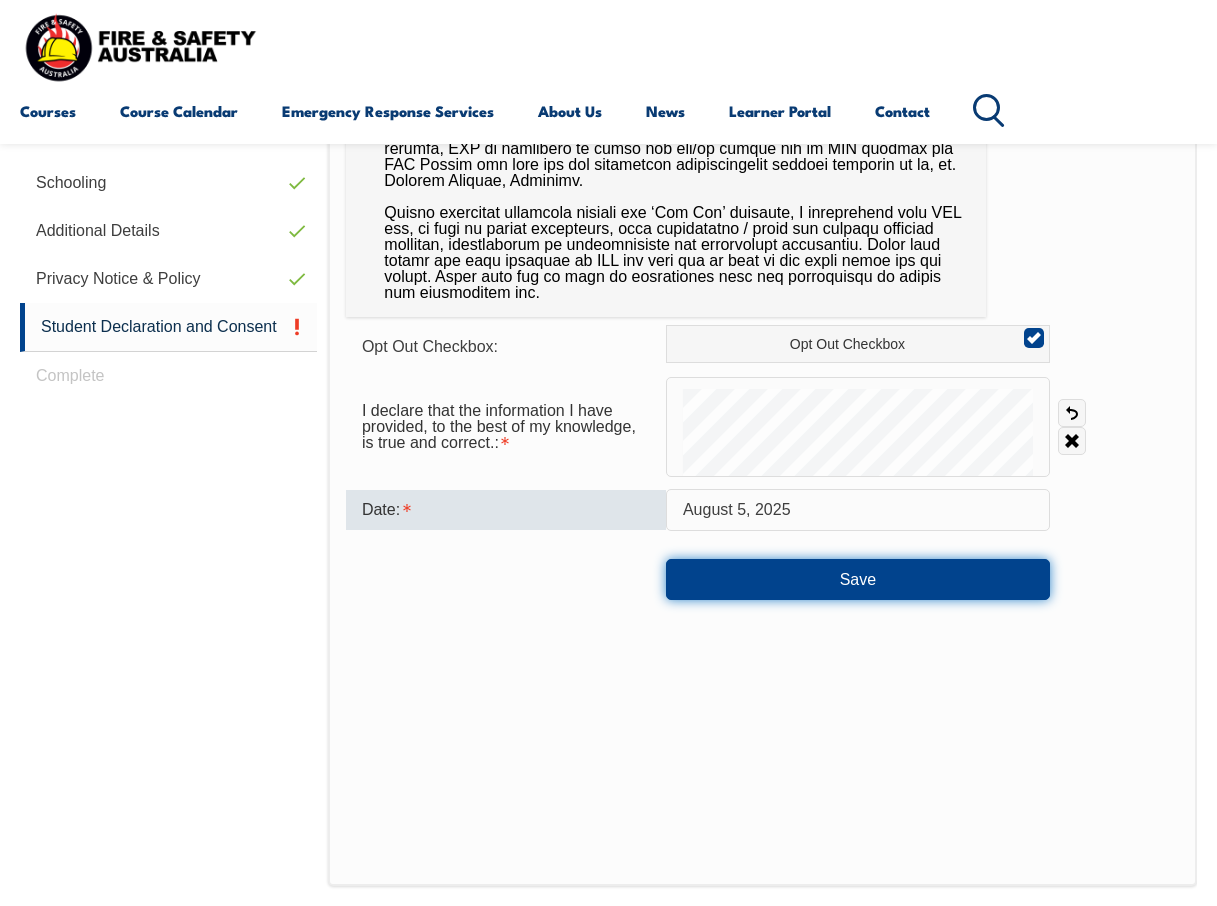 click on "Save" at bounding box center (858, 579) 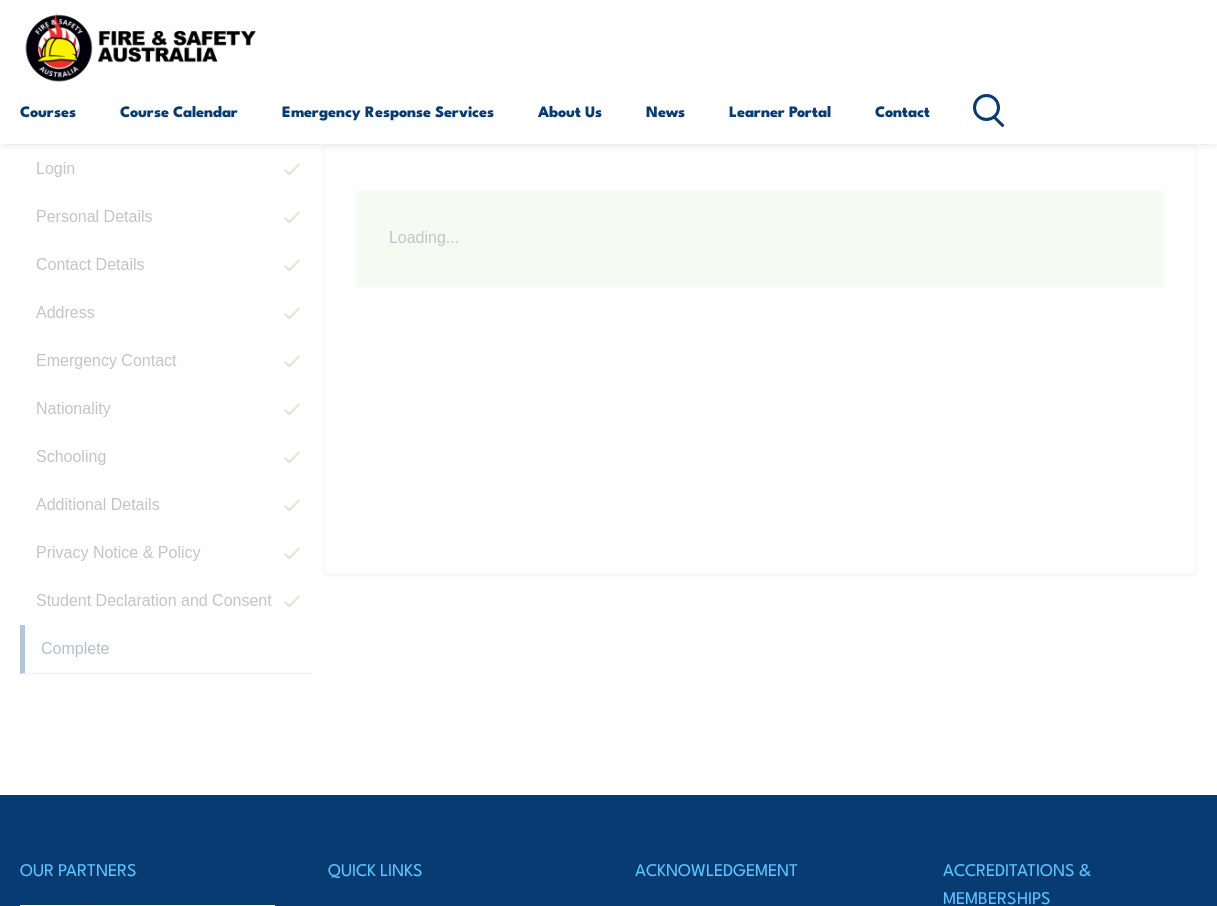 scroll, scrollTop: 485, scrollLeft: 0, axis: vertical 